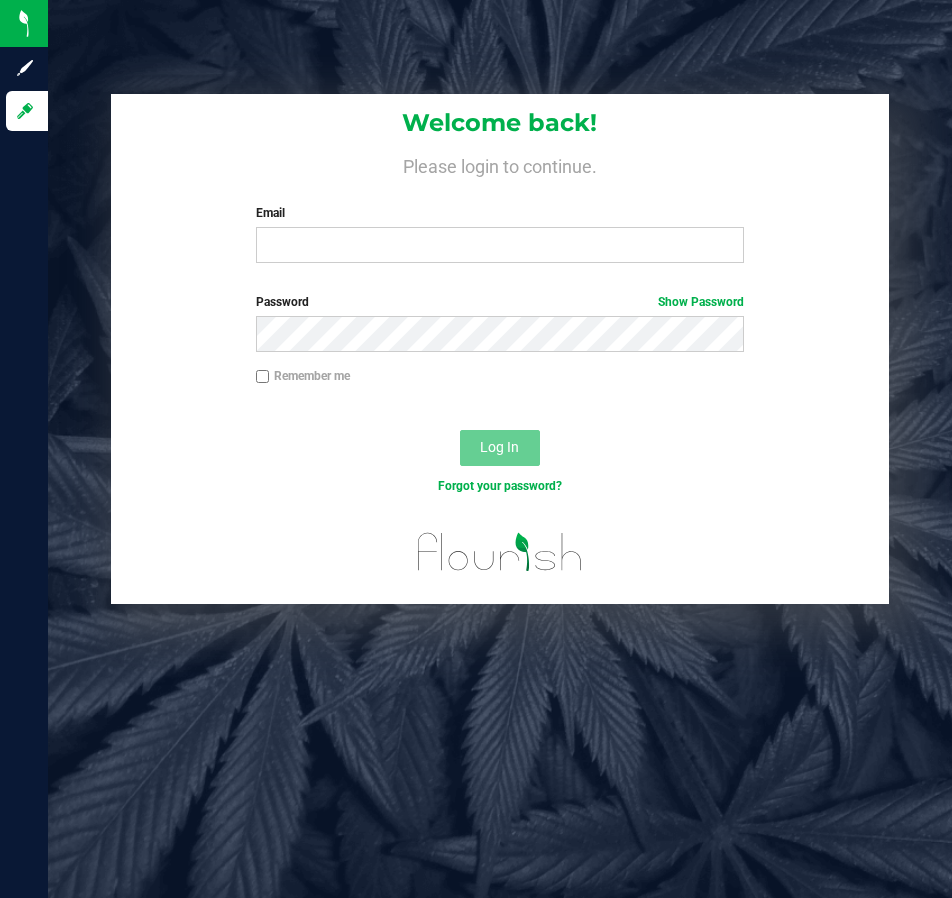 scroll, scrollTop: 0, scrollLeft: 0, axis: both 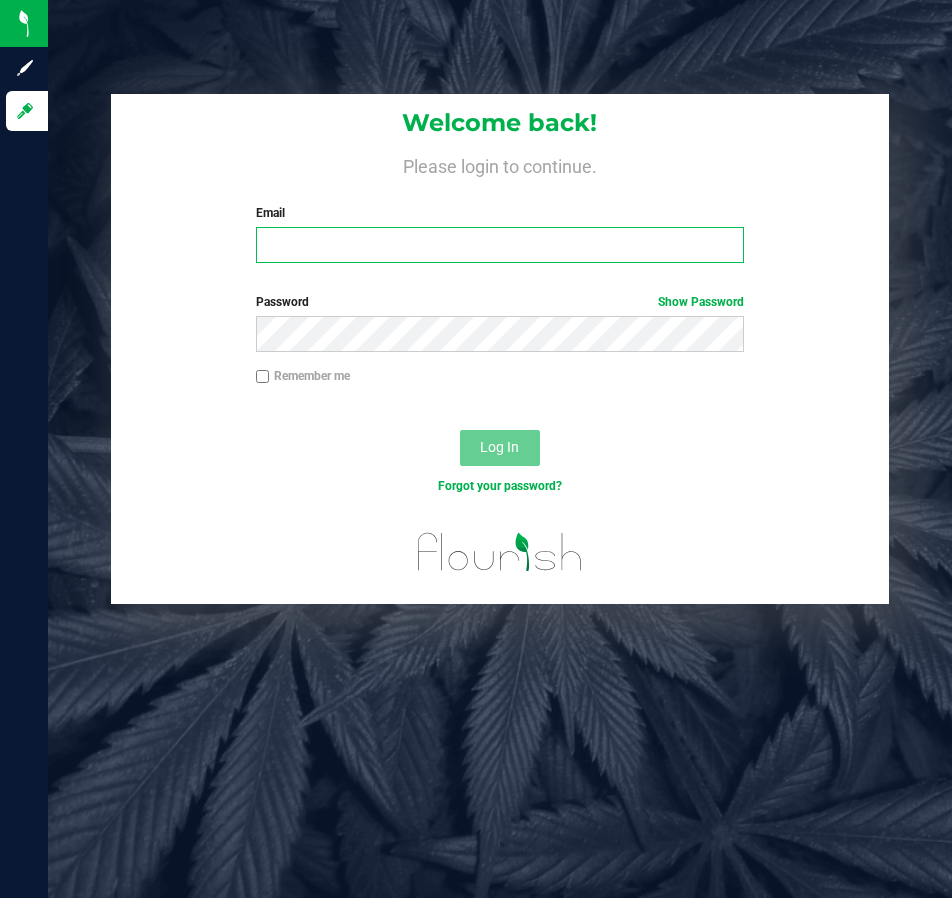 click on "Email" at bounding box center [500, 245] 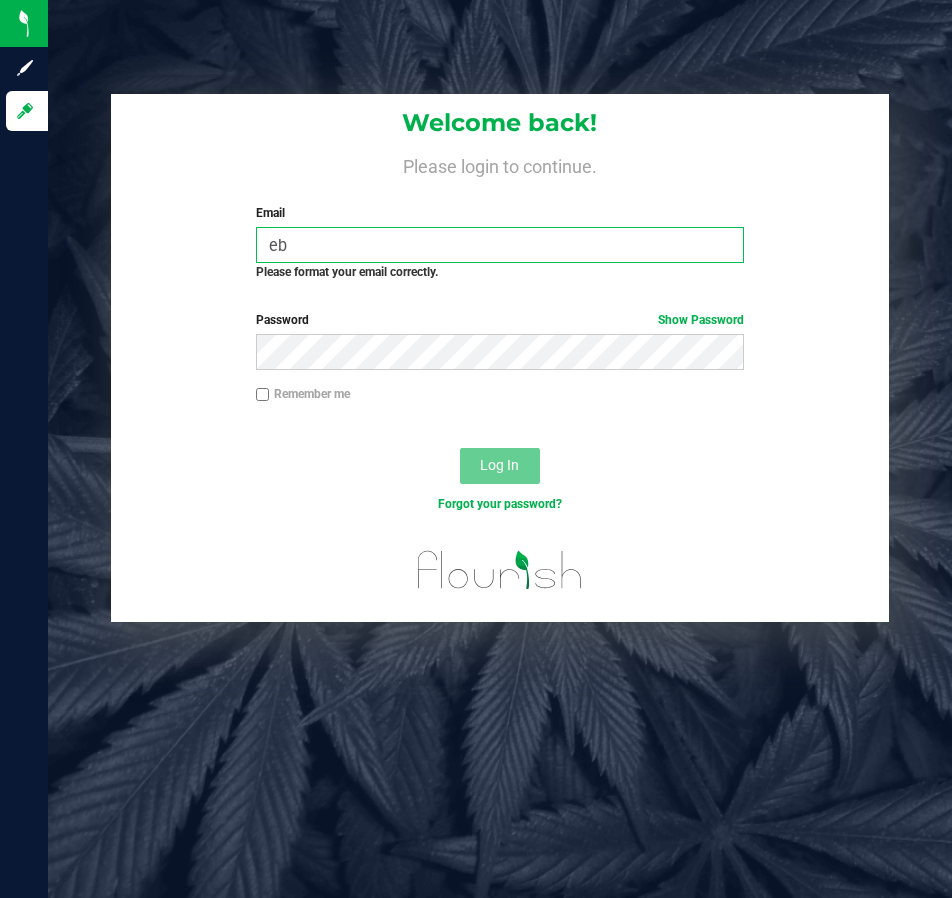 scroll, scrollTop: 0, scrollLeft: 0, axis: both 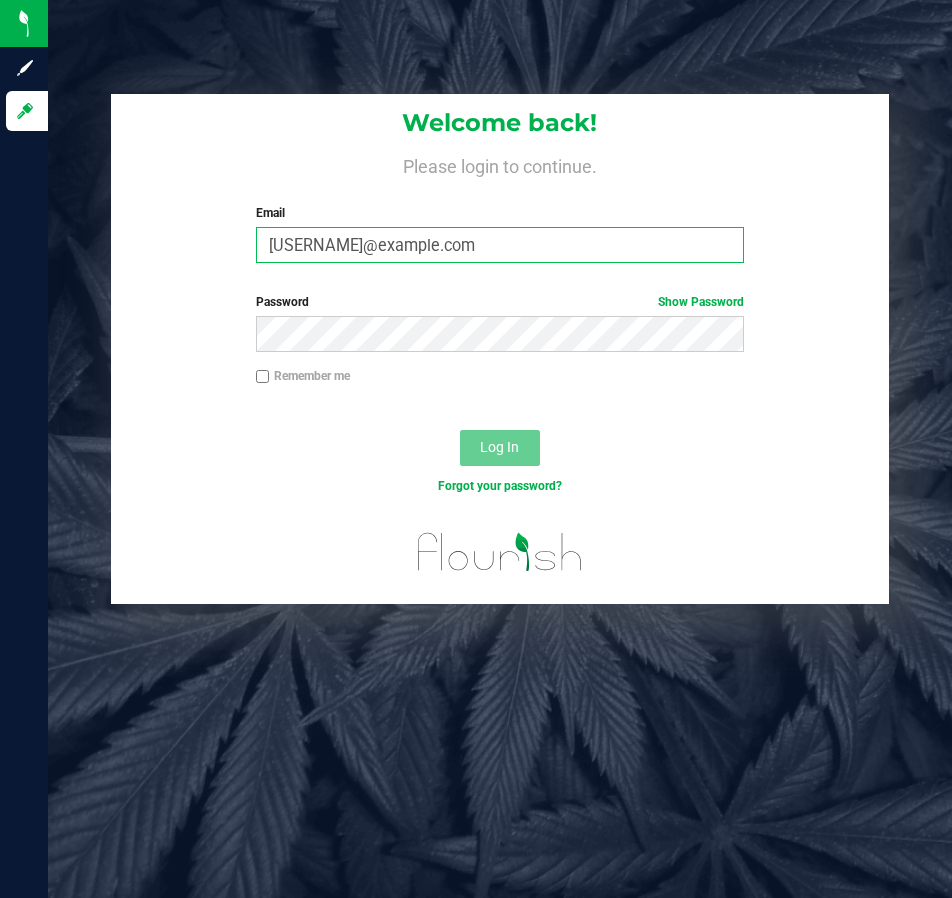 type on "ebowden@liveparallel.com" 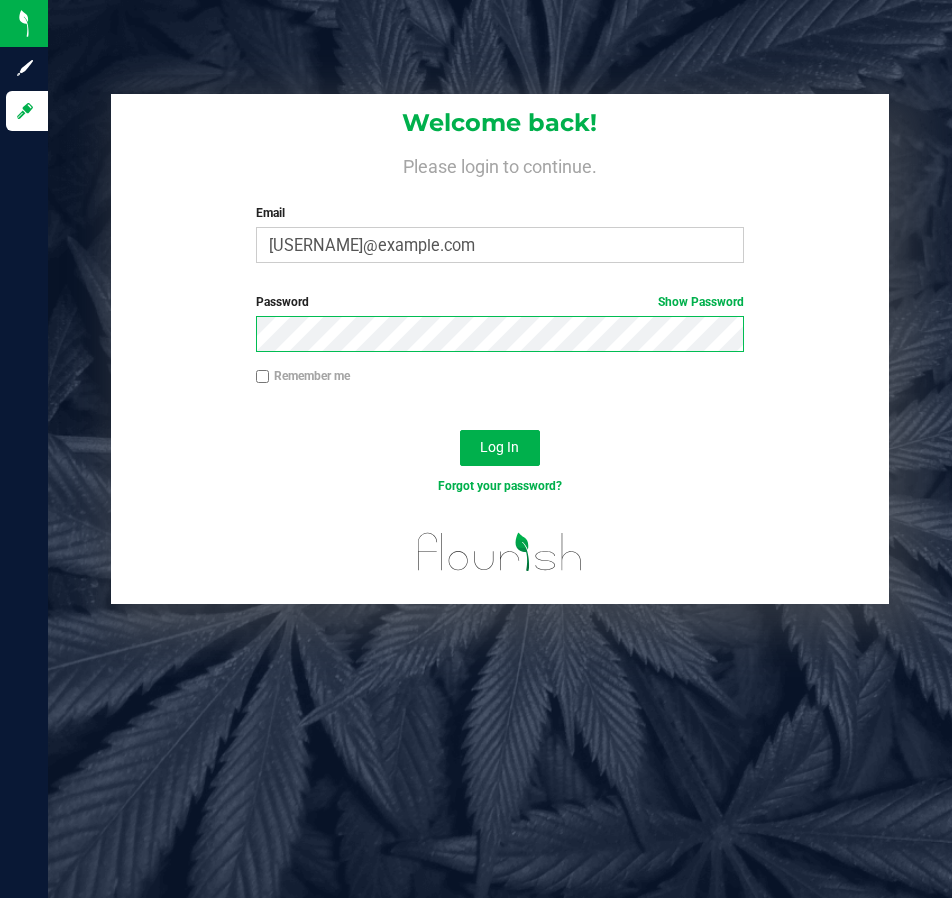 click on "Log In" at bounding box center [500, 448] 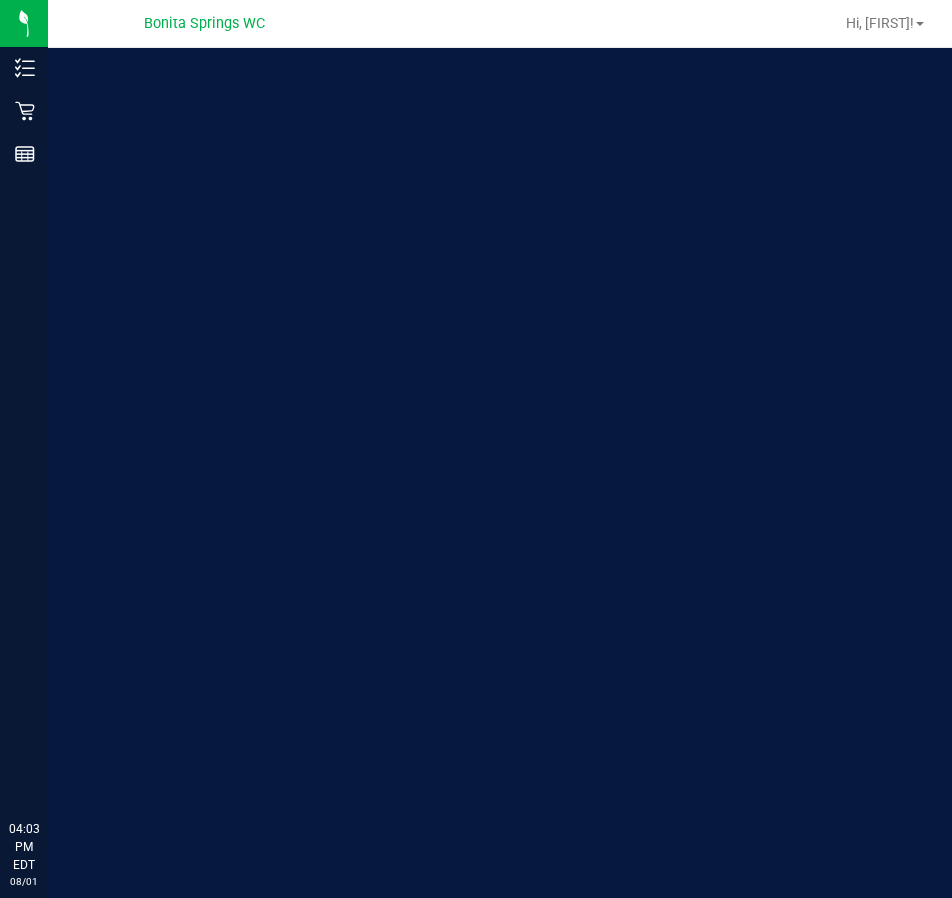 scroll, scrollTop: 0, scrollLeft: 0, axis: both 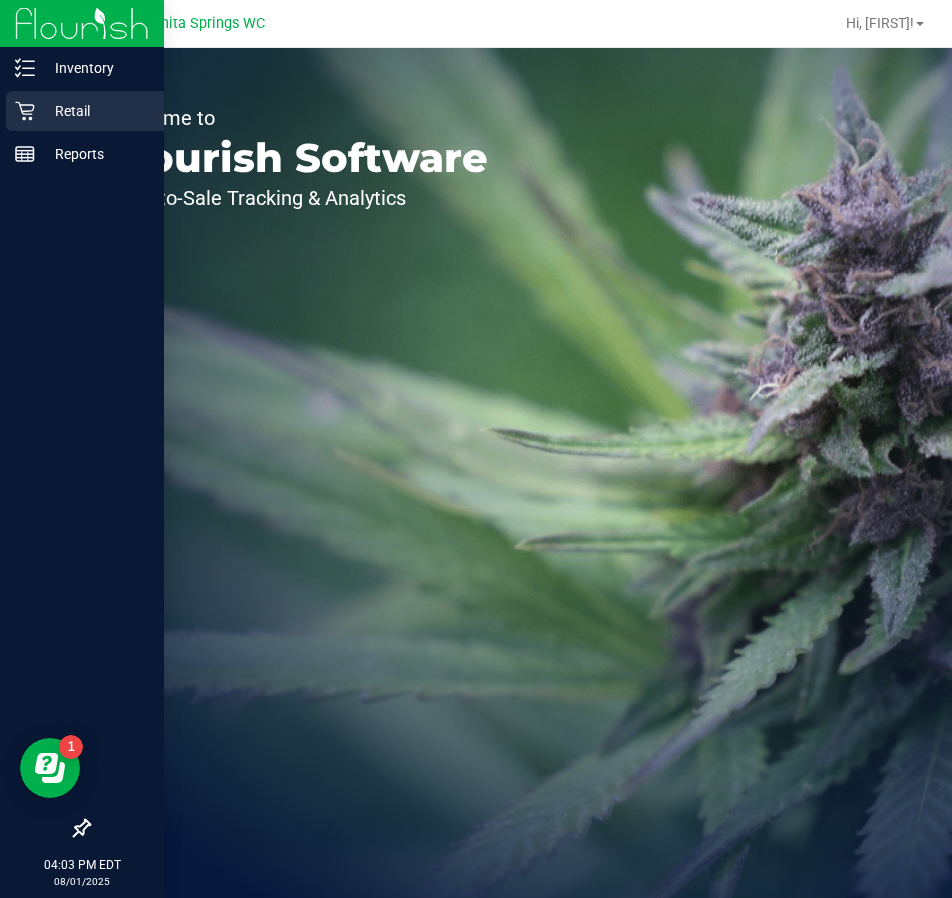 click on "Retail" at bounding box center (95, 111) 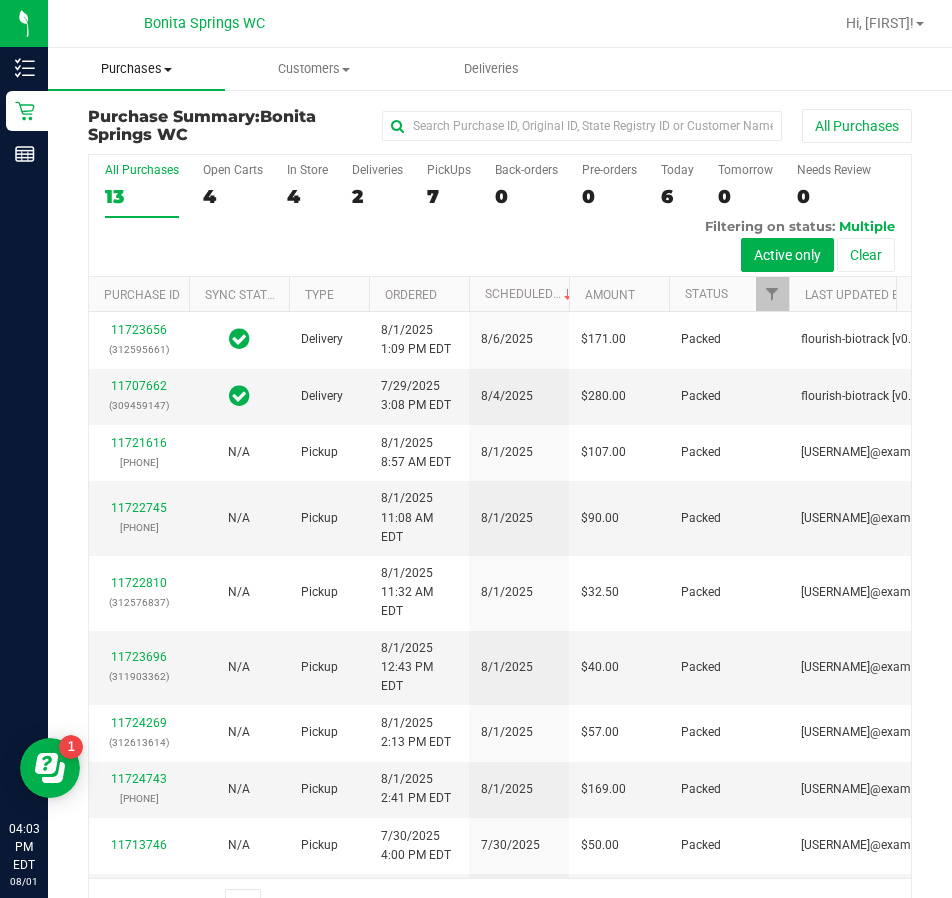 click on "Purchases" at bounding box center [136, 69] 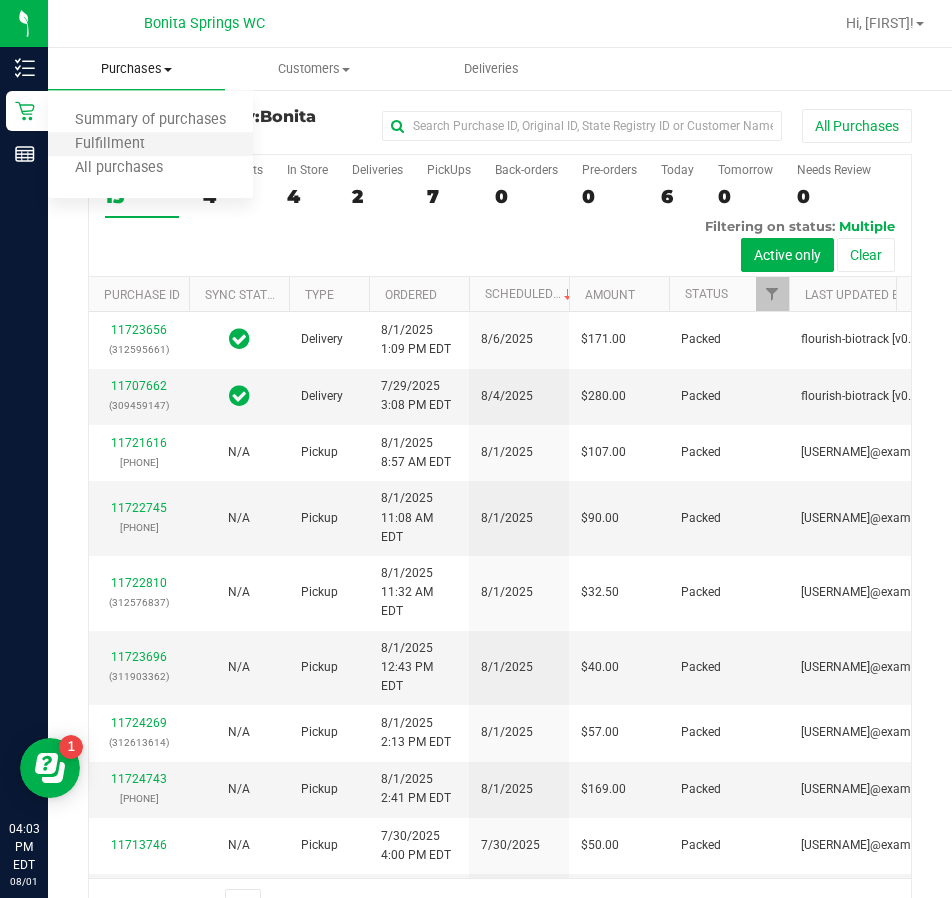 click on "Fulfillment" at bounding box center [150, 145] 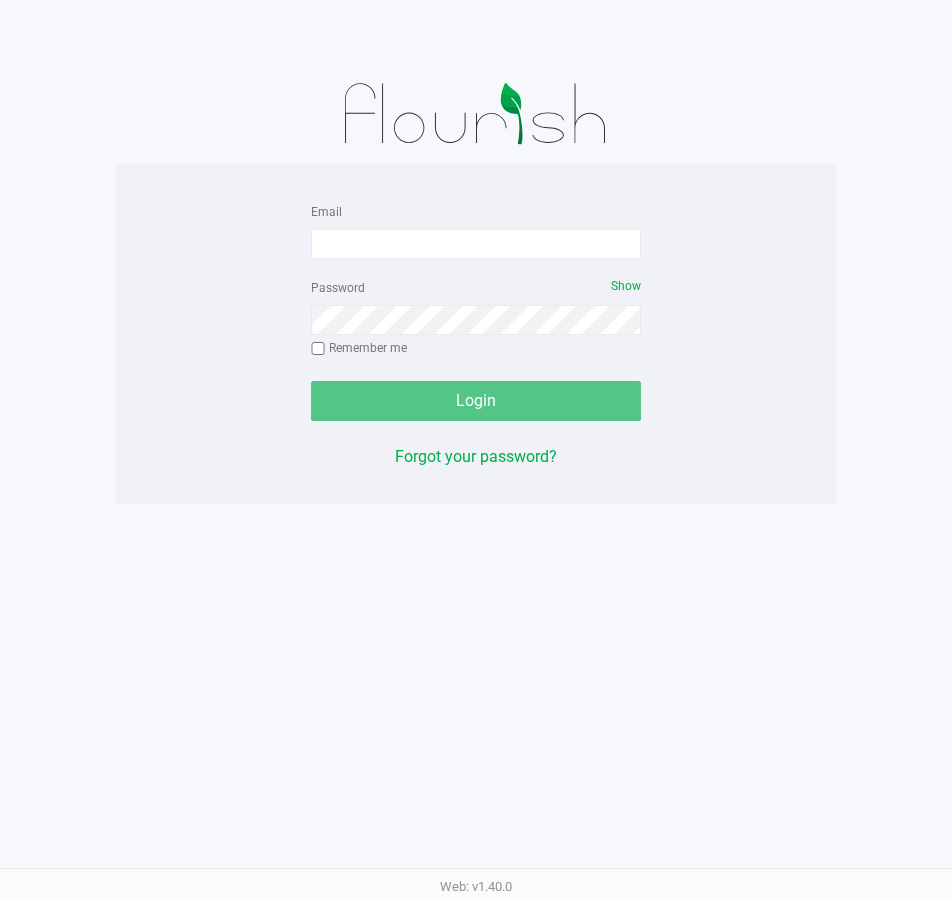 scroll, scrollTop: 0, scrollLeft: 0, axis: both 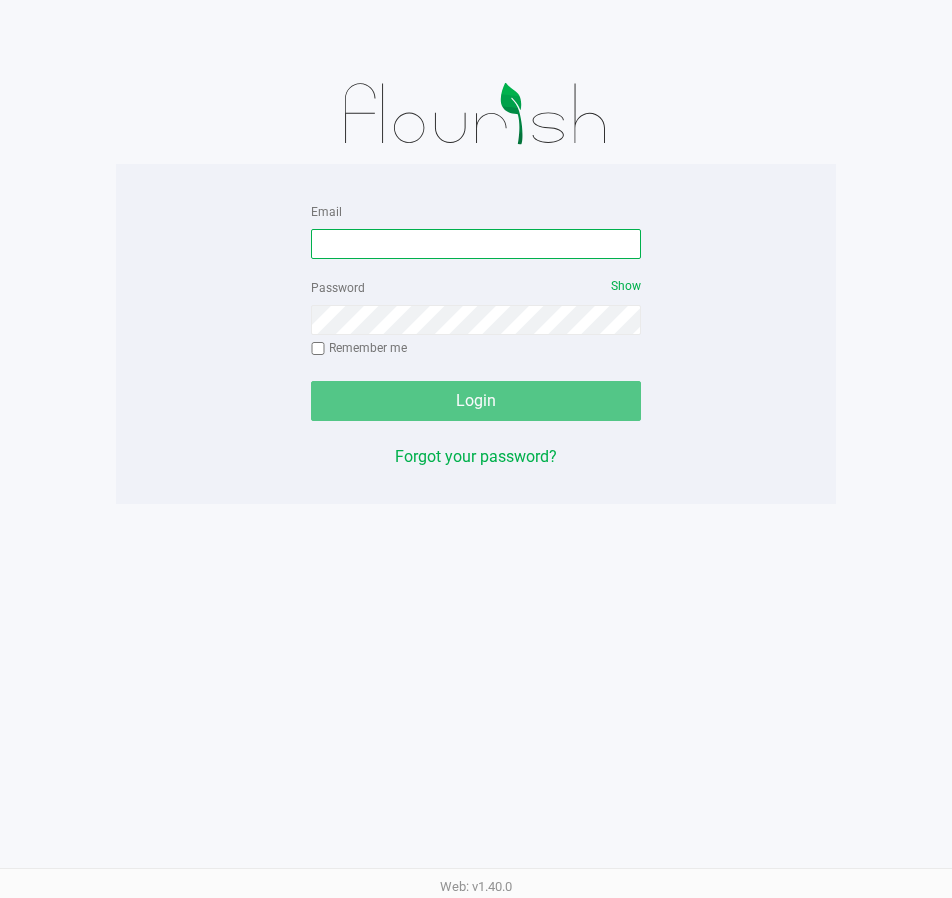 click on "Email" at bounding box center (476, 244) 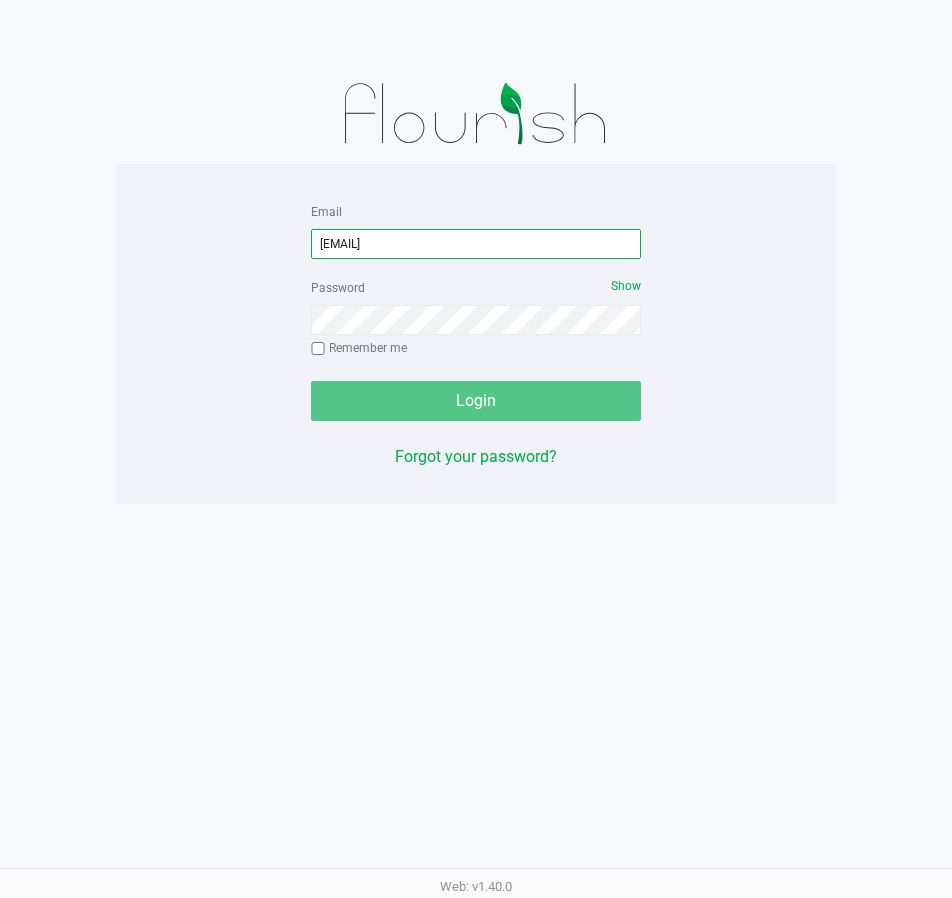 type on "[EMAIL]" 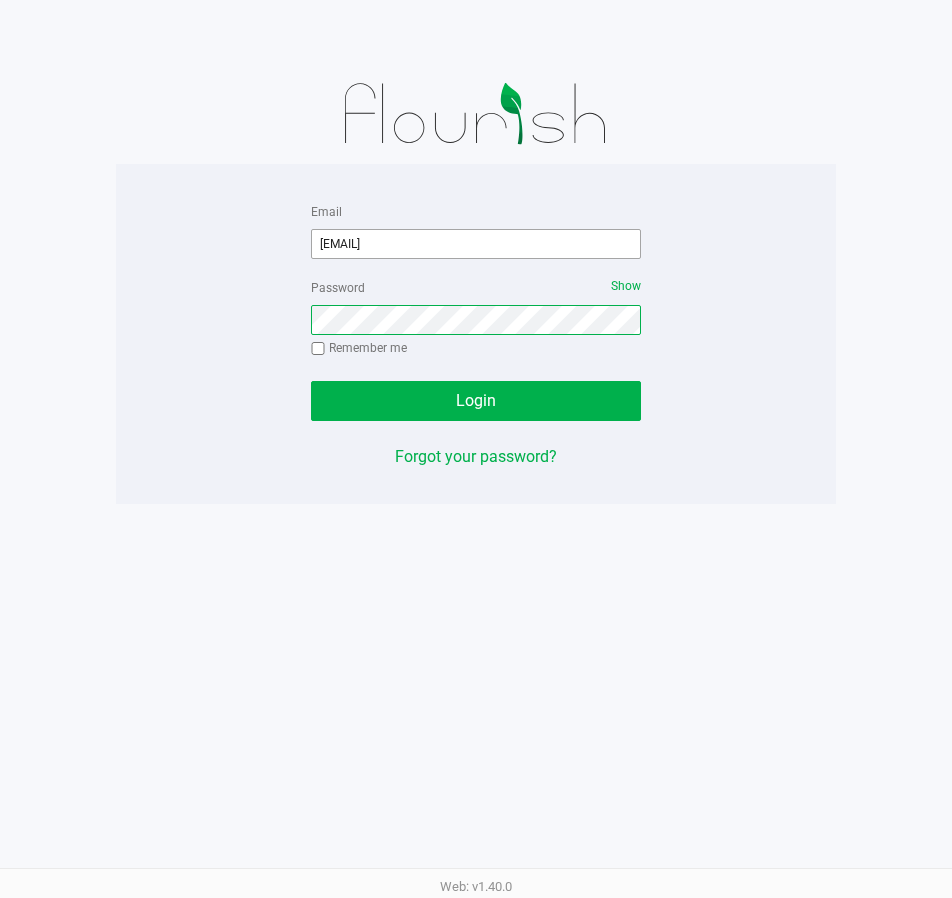 click on "Login" 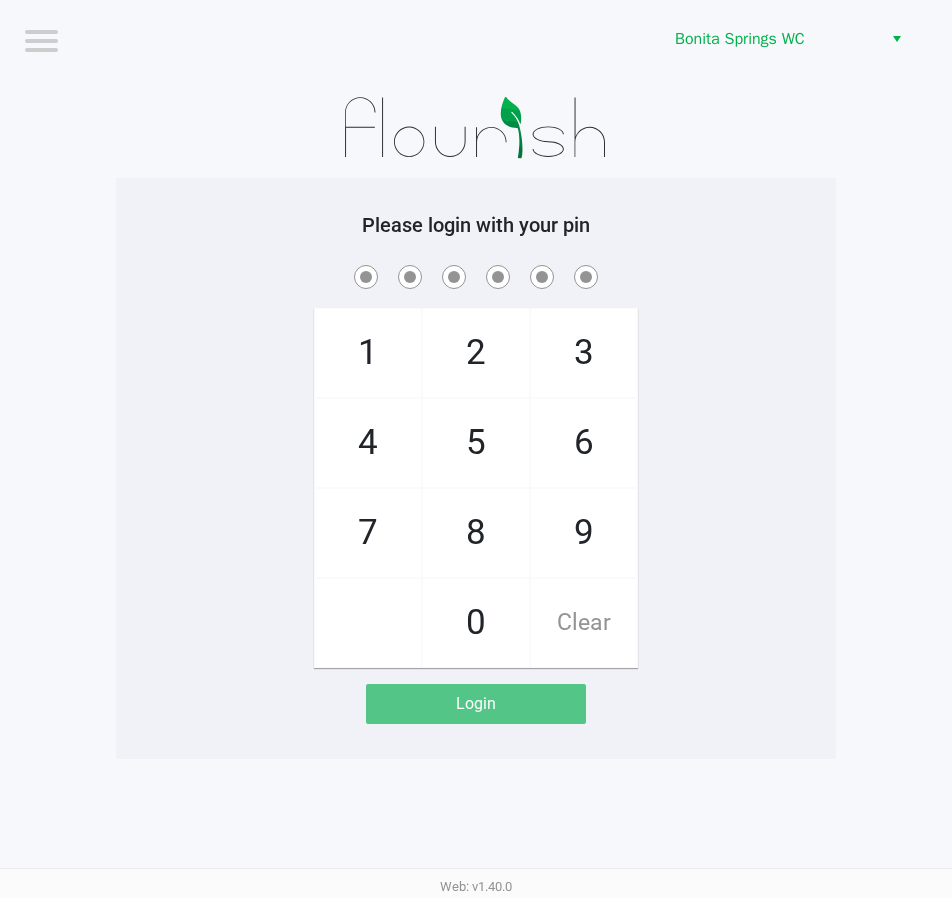 click on "1   4   7       2   5   8   0   3   6   9   Clear" 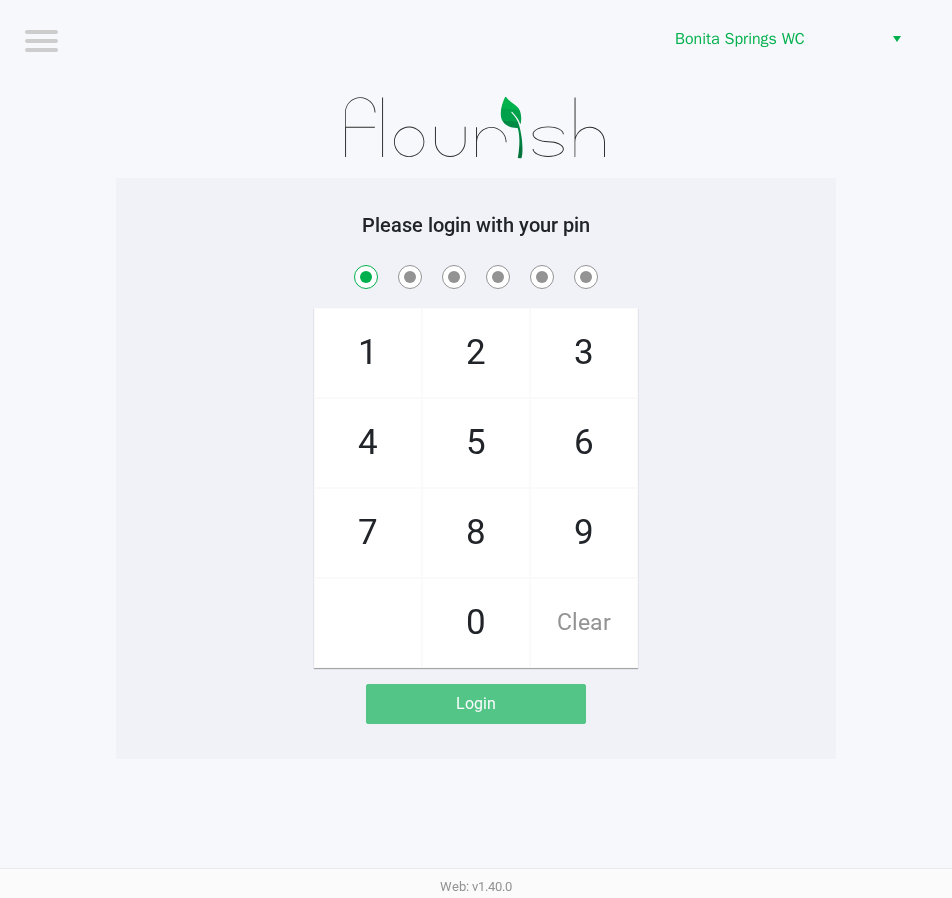 checkbox on "true" 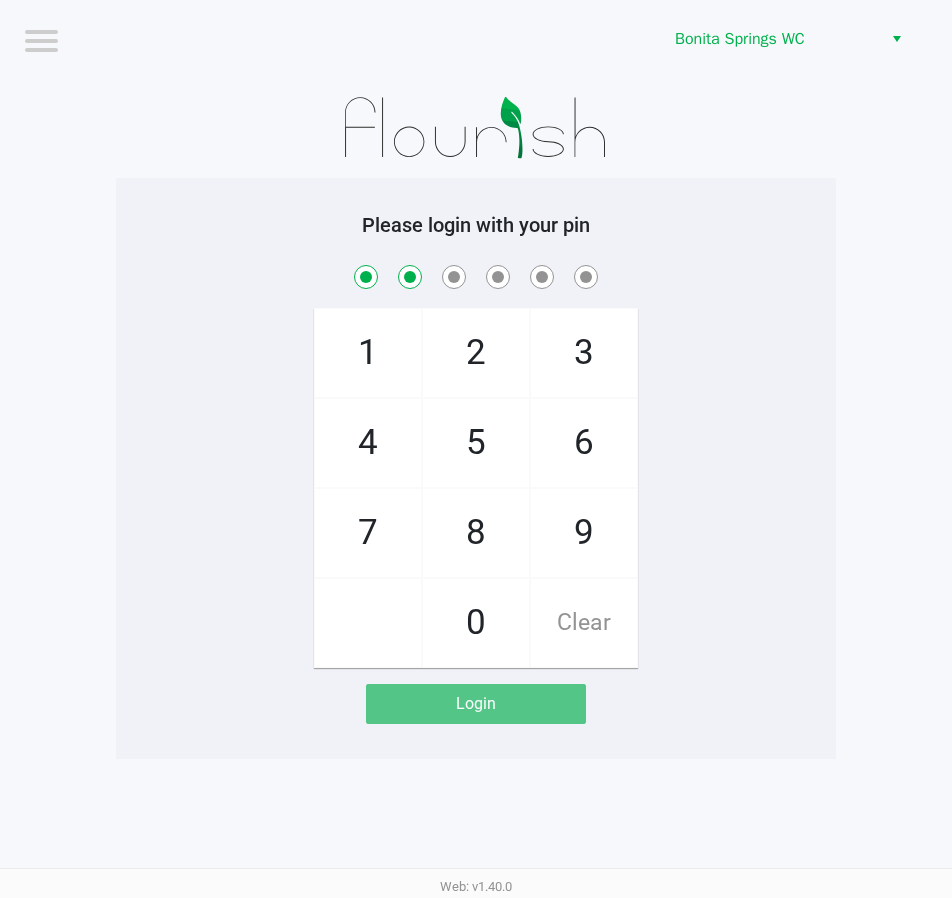 checkbox on "true" 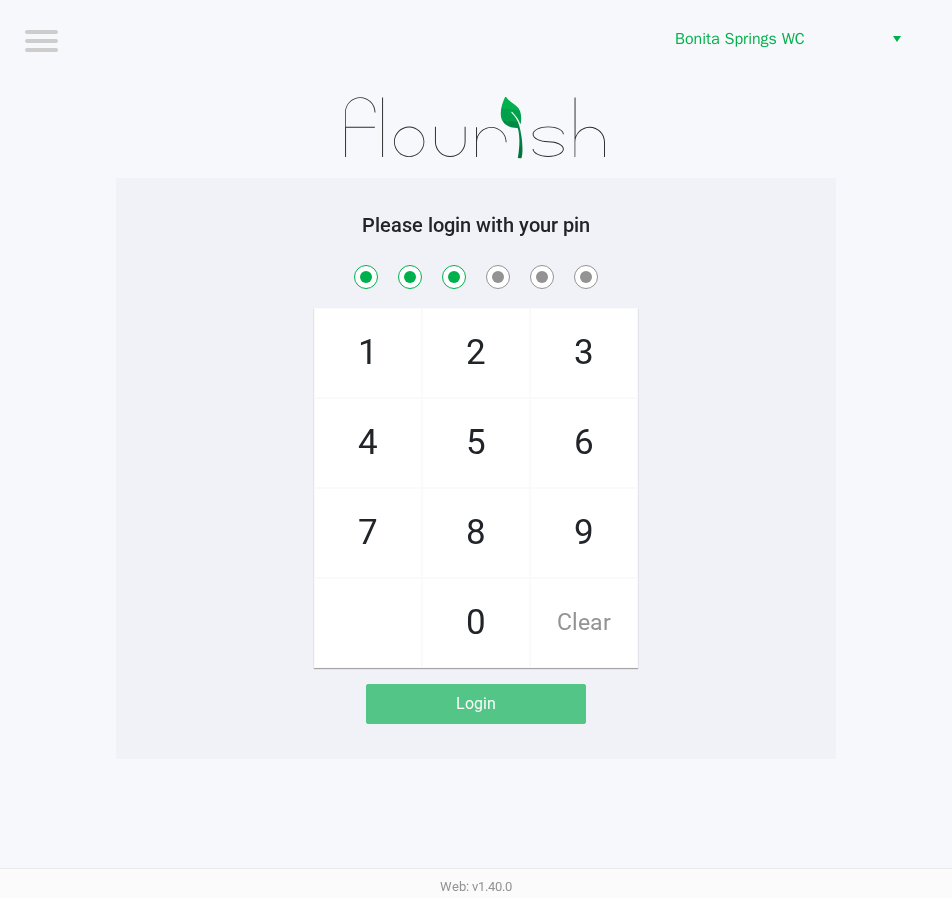 checkbox on "true" 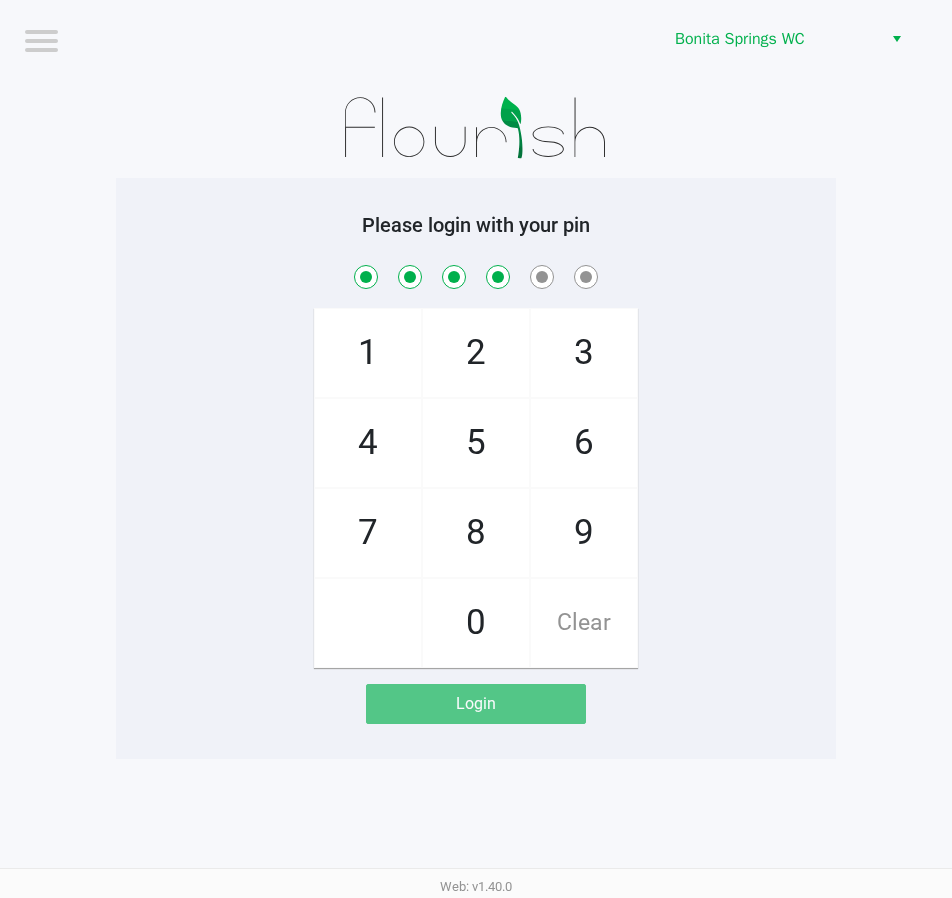 checkbox on "true" 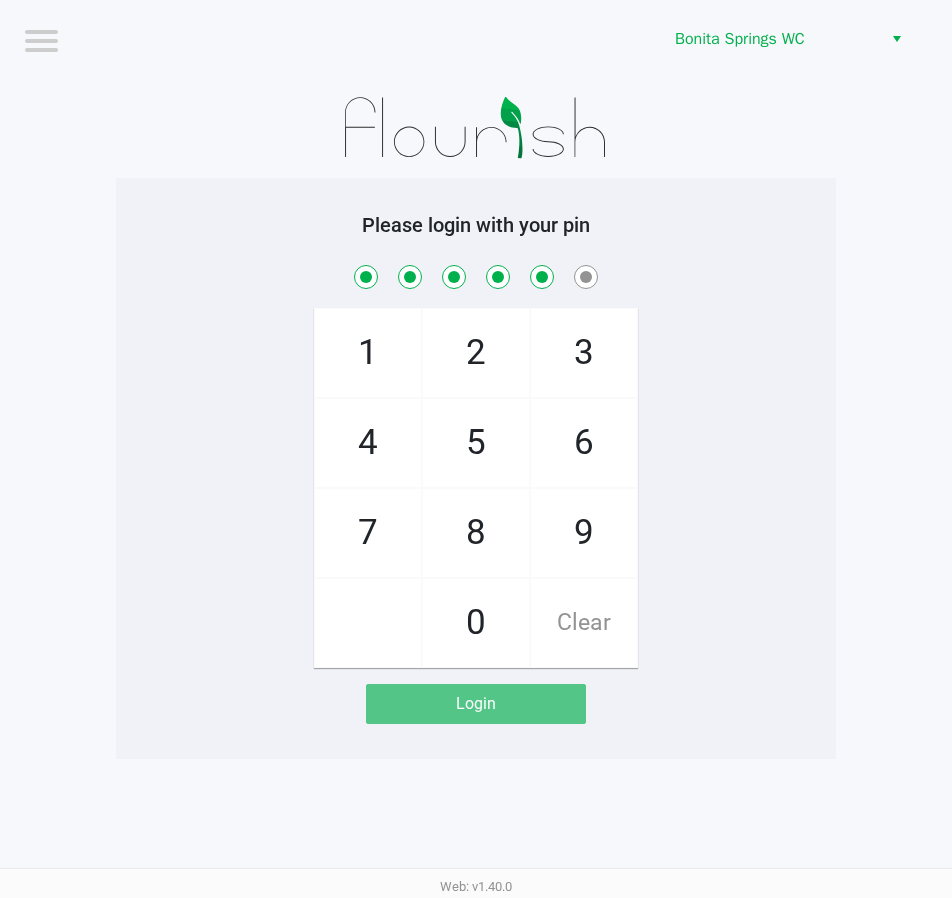 checkbox on "true" 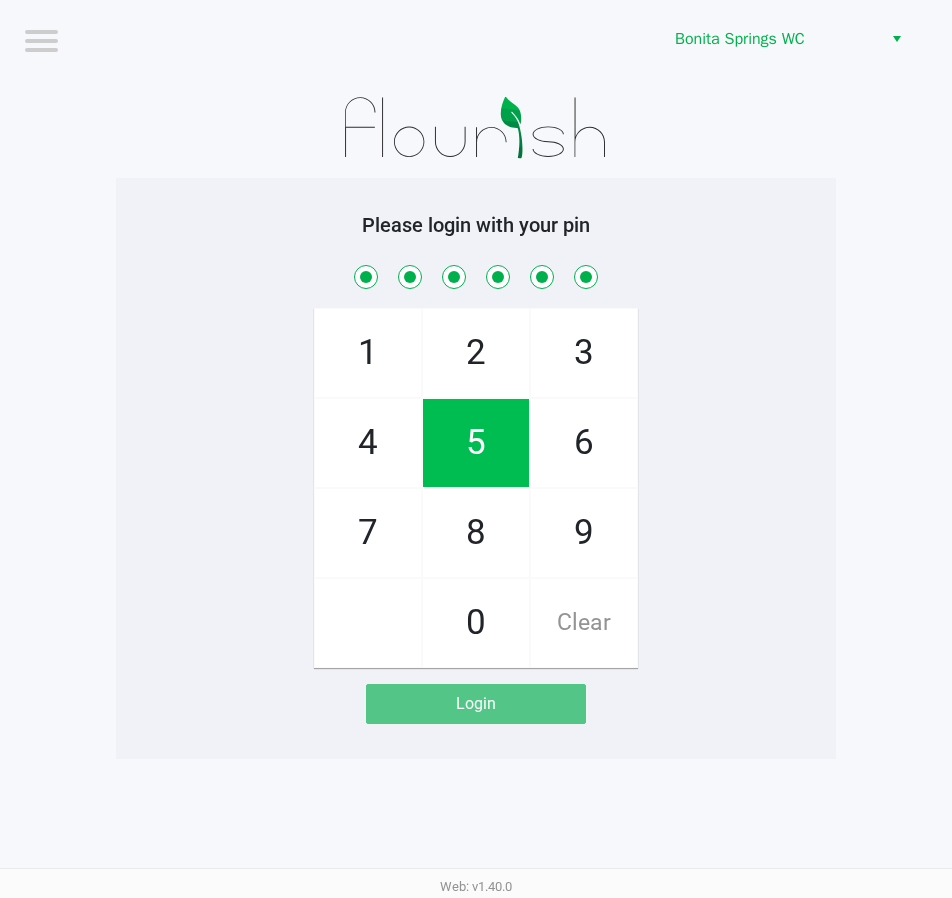 checkbox on "true" 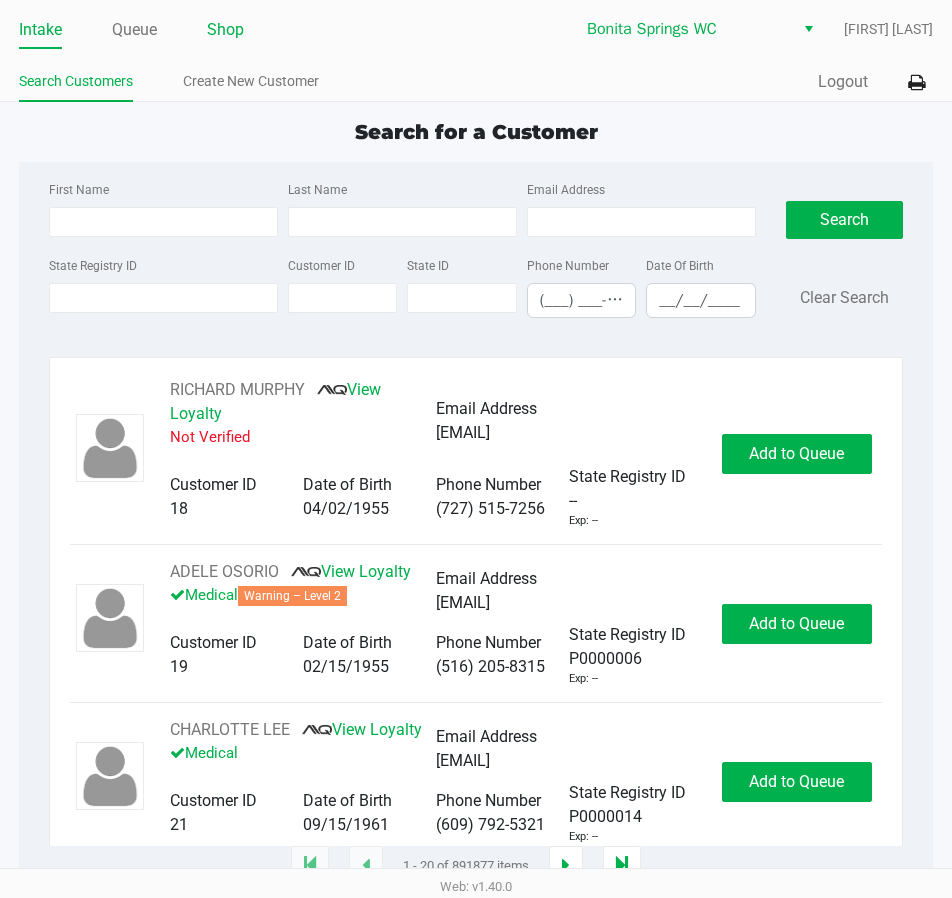 click on "Shop" 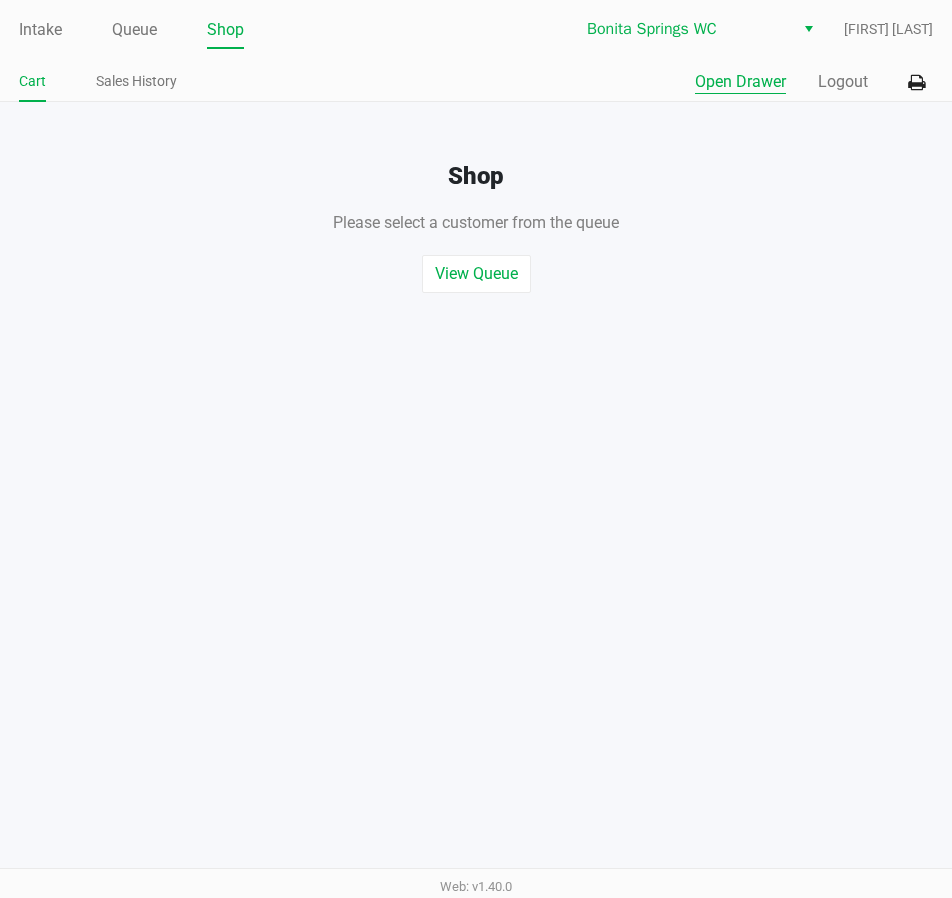 click on "Open Drawer" 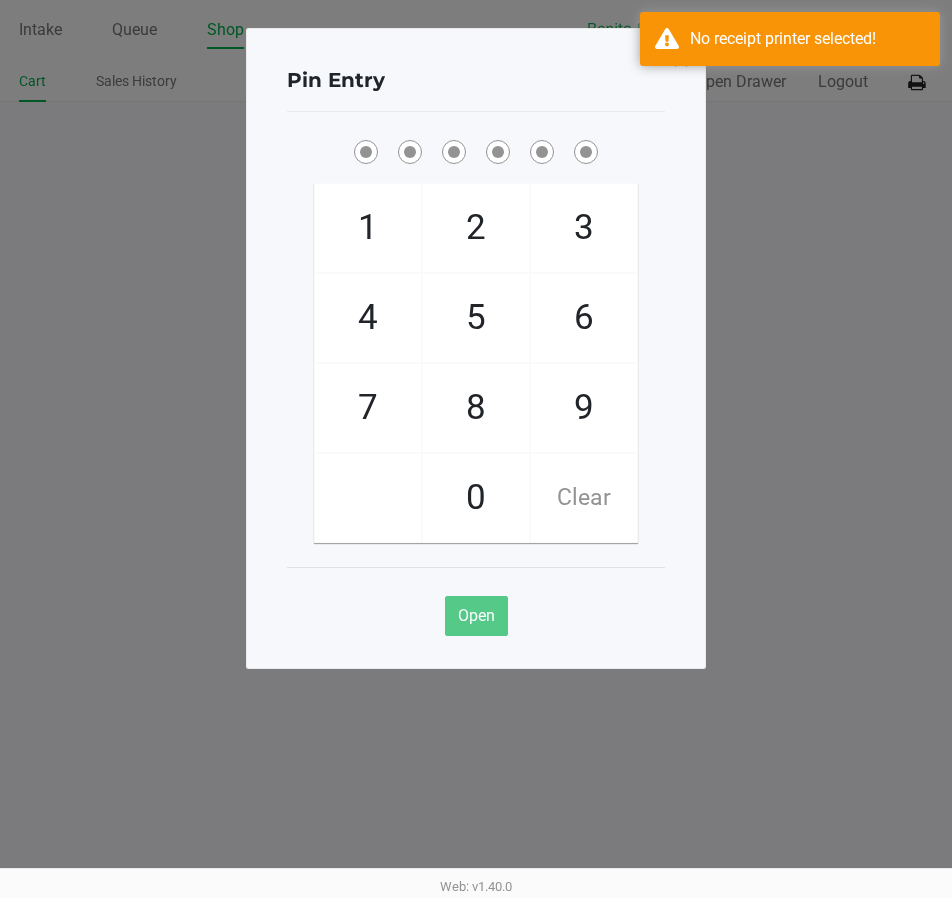click on "5" 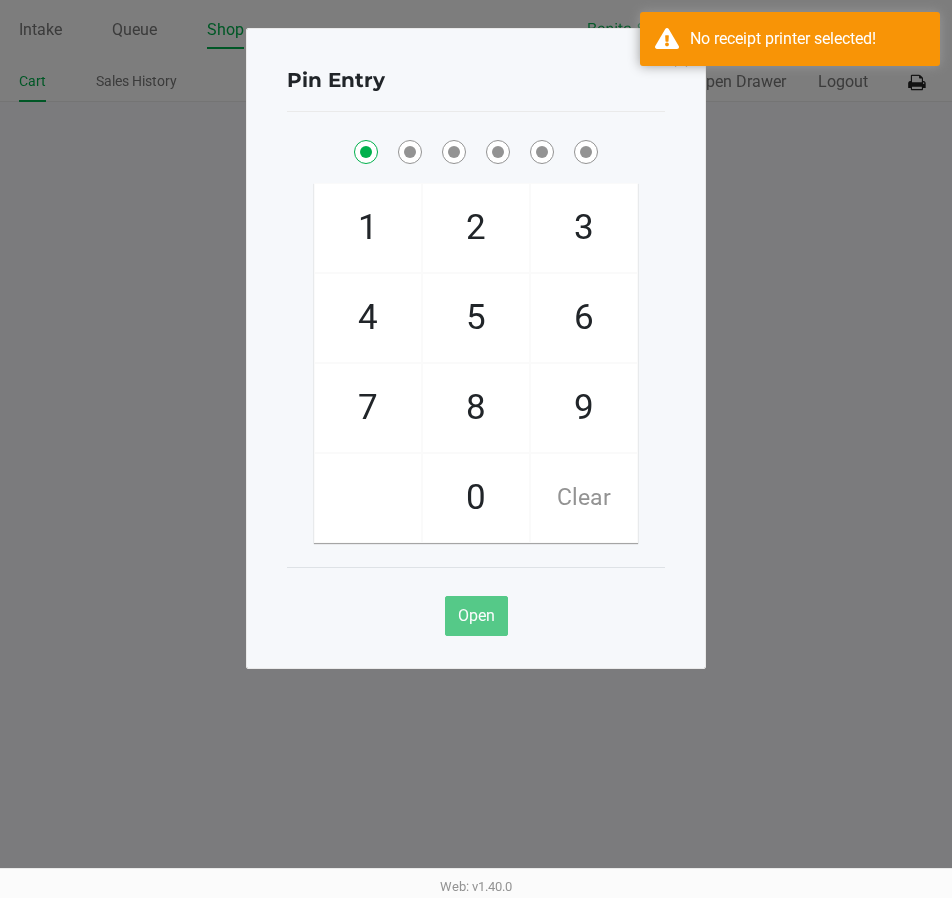 checkbox on "true" 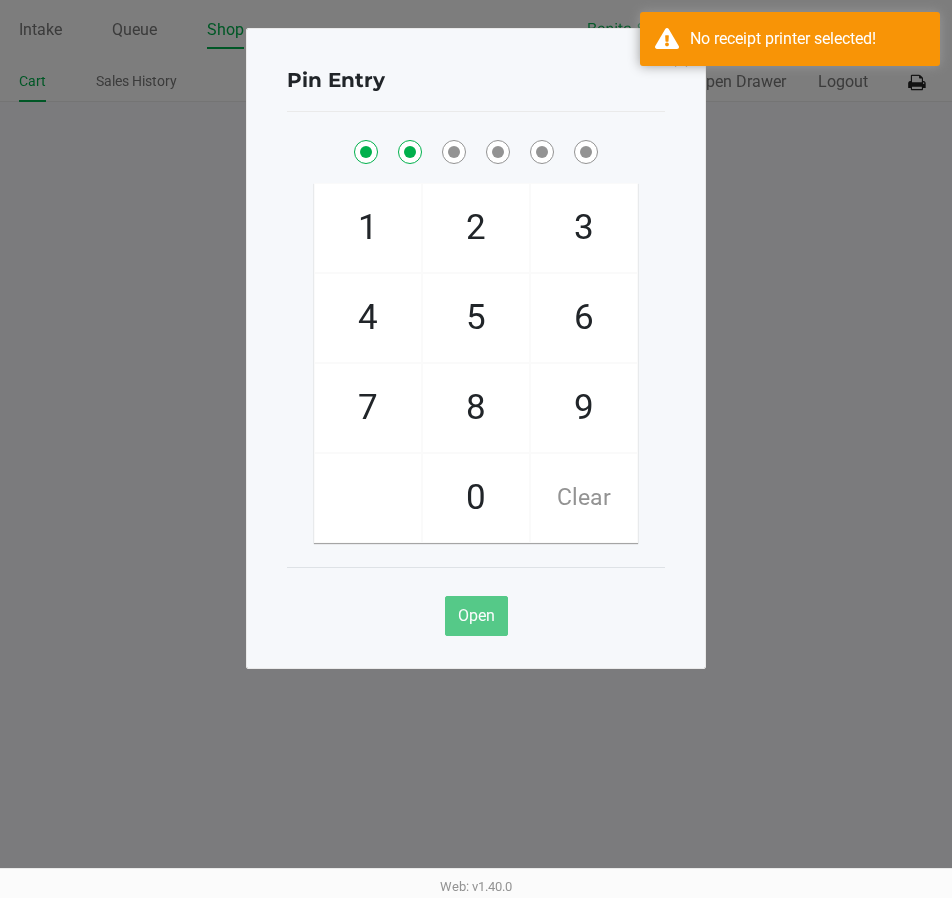 checkbox on "true" 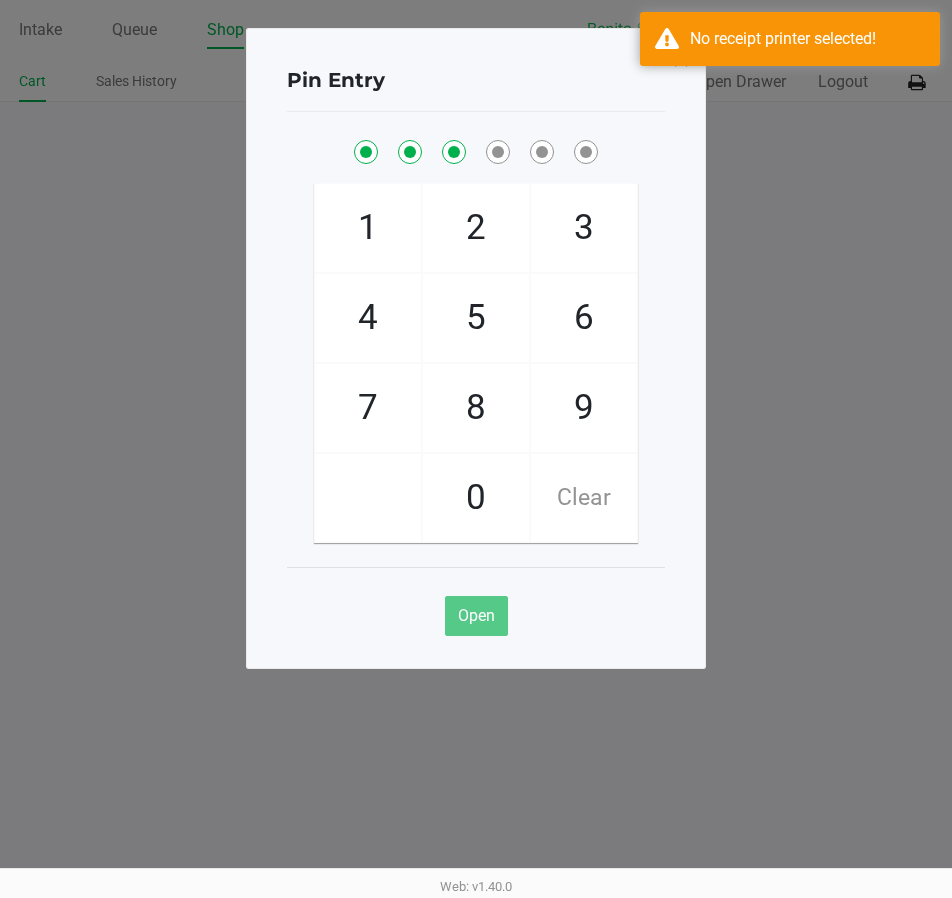 checkbox on "true" 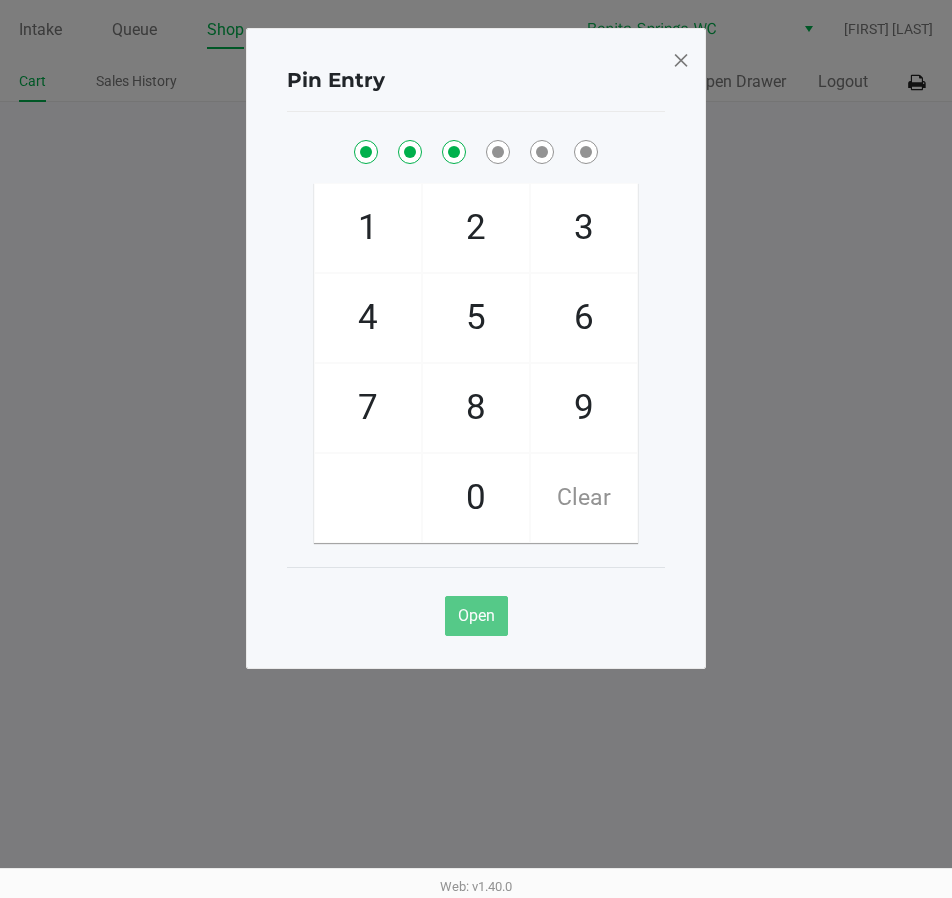 drag, startPoint x: 367, startPoint y: 328, endPoint x: 495, endPoint y: 336, distance: 128.24976 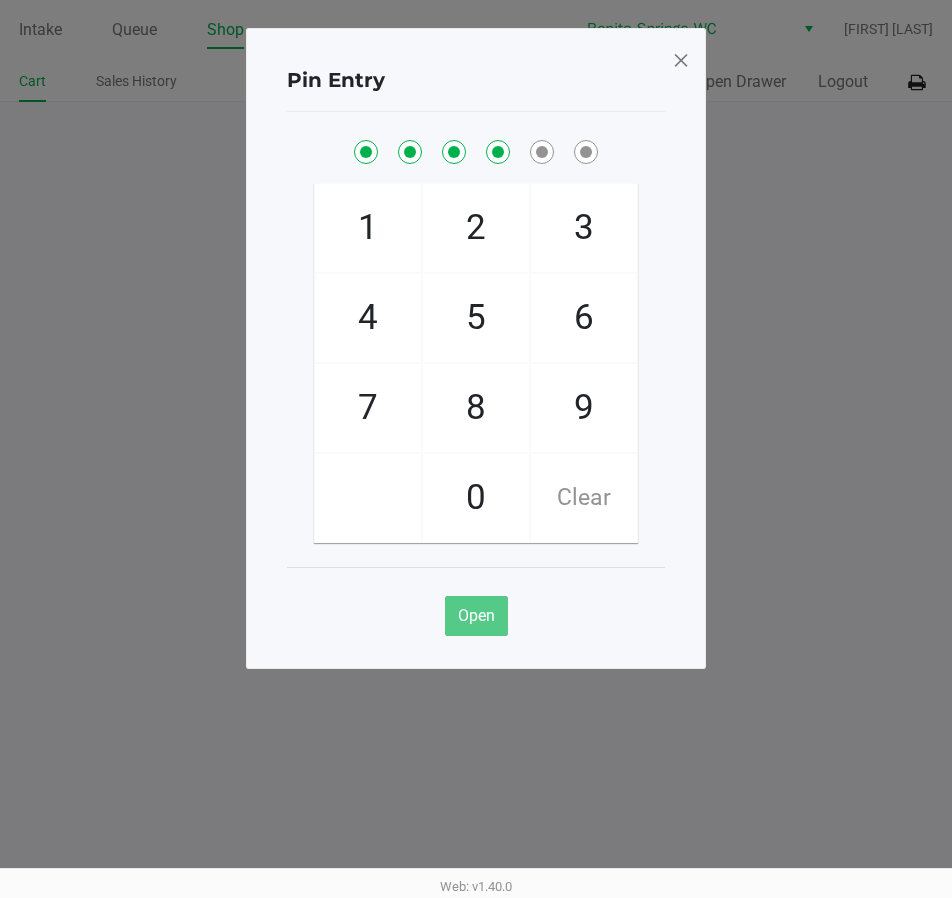 checkbox on "true" 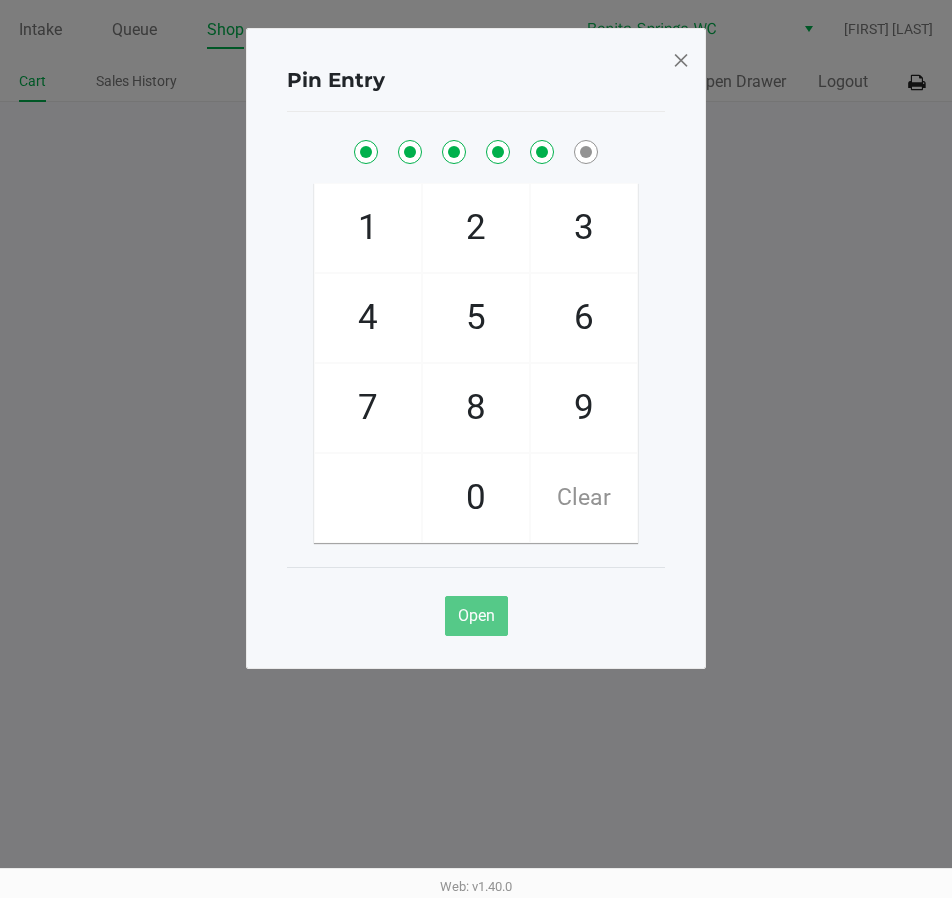 checkbox on "true" 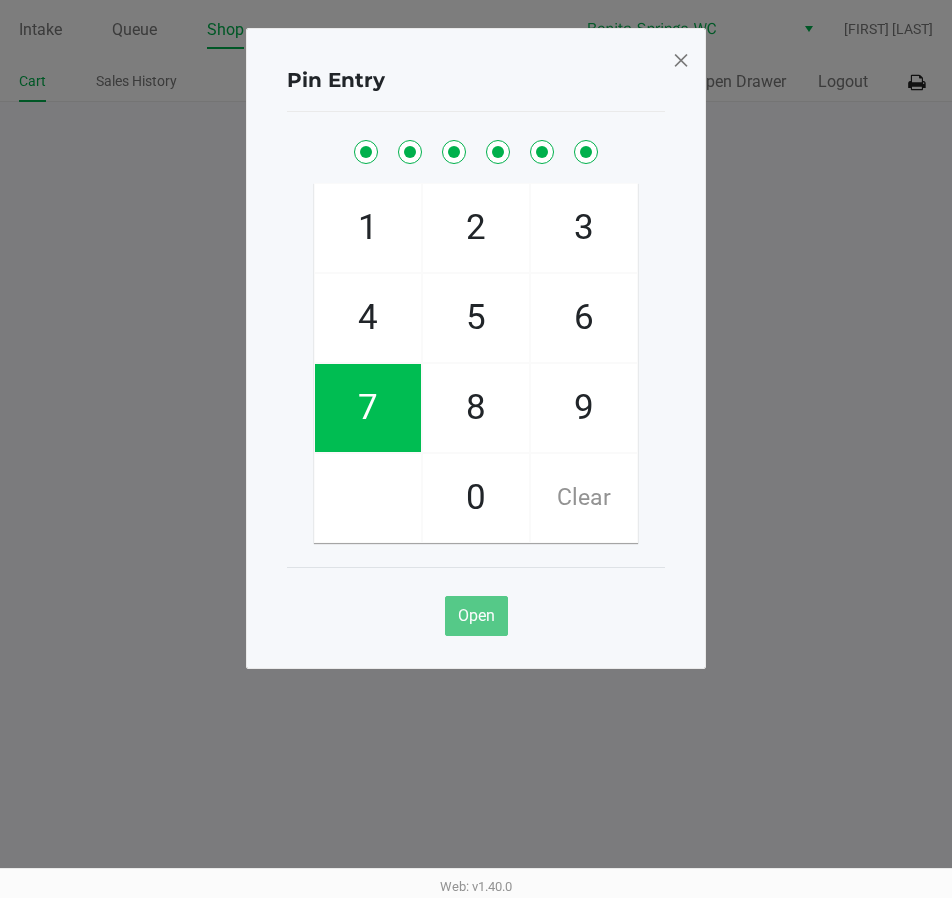 checkbox on "true" 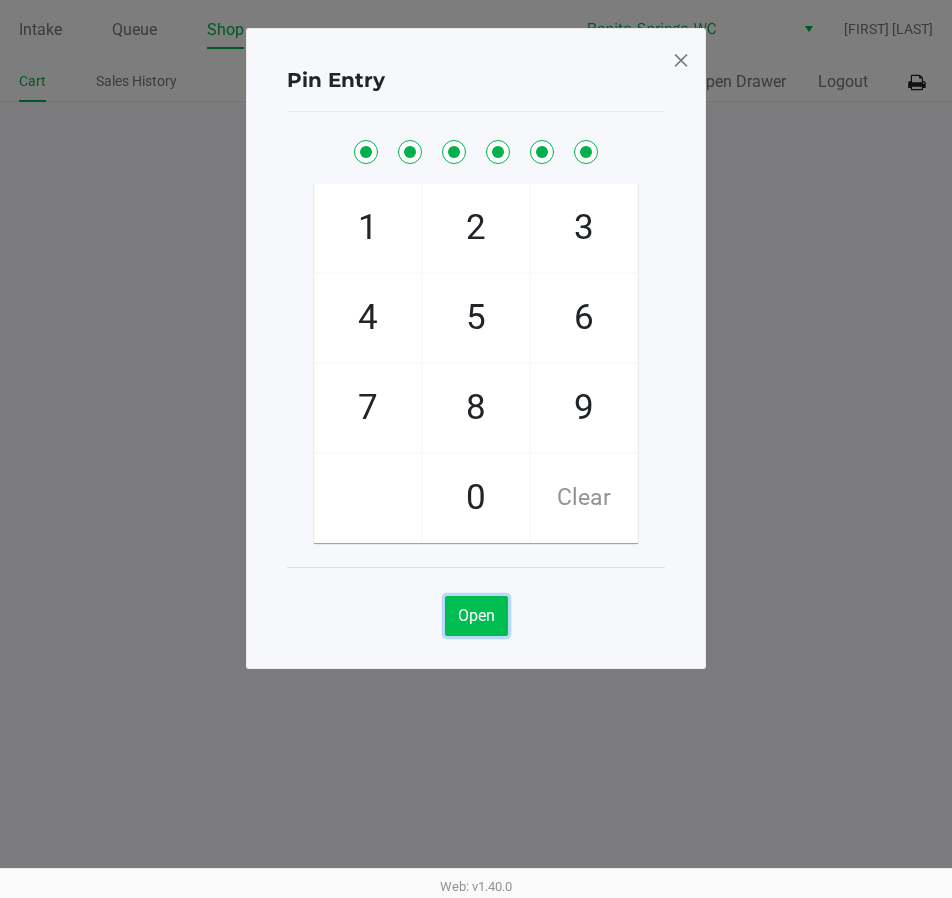 click on "Open" 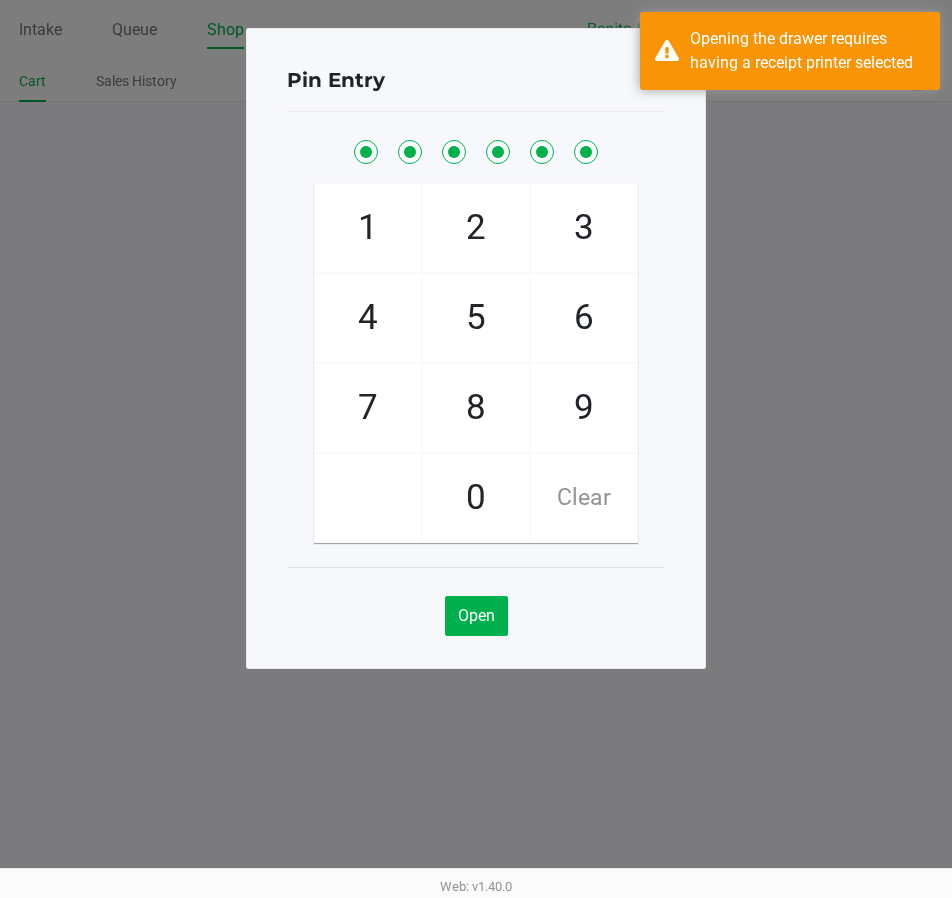 click on "Pin Entry  1   4   7       2   5   8   0   3   6   9   Clear   Open" 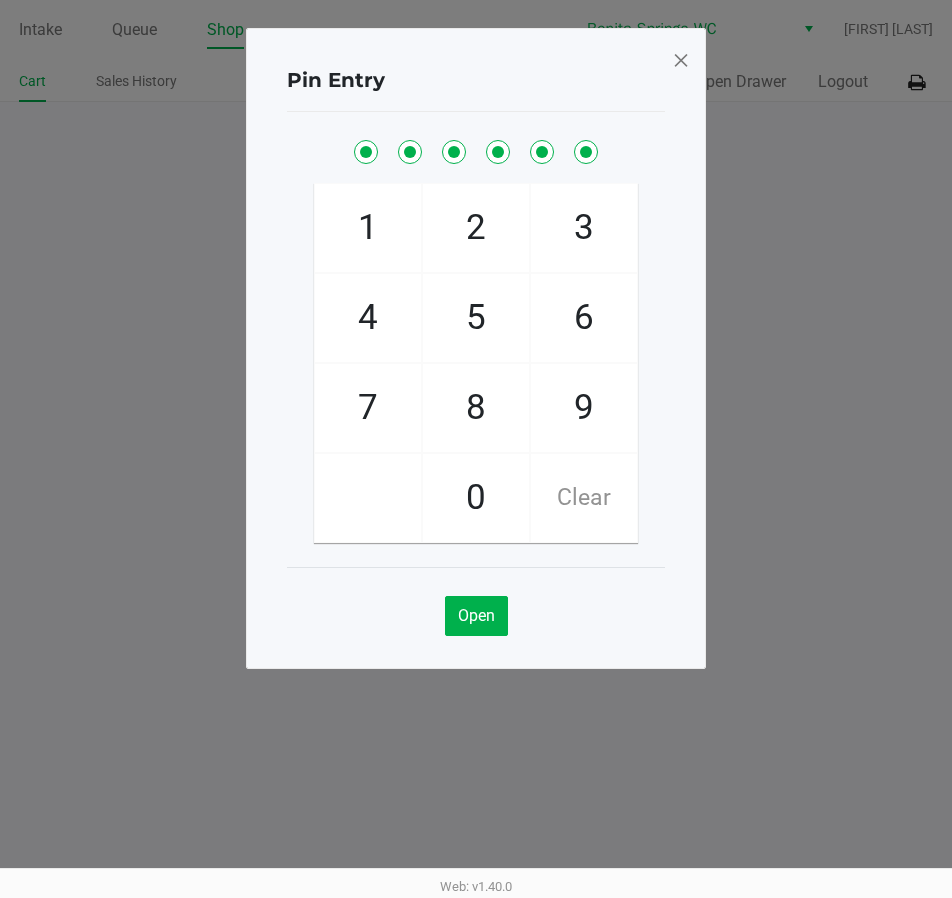 drag, startPoint x: 856, startPoint y: 607, endPoint x: 850, endPoint y: 593, distance: 15.231546 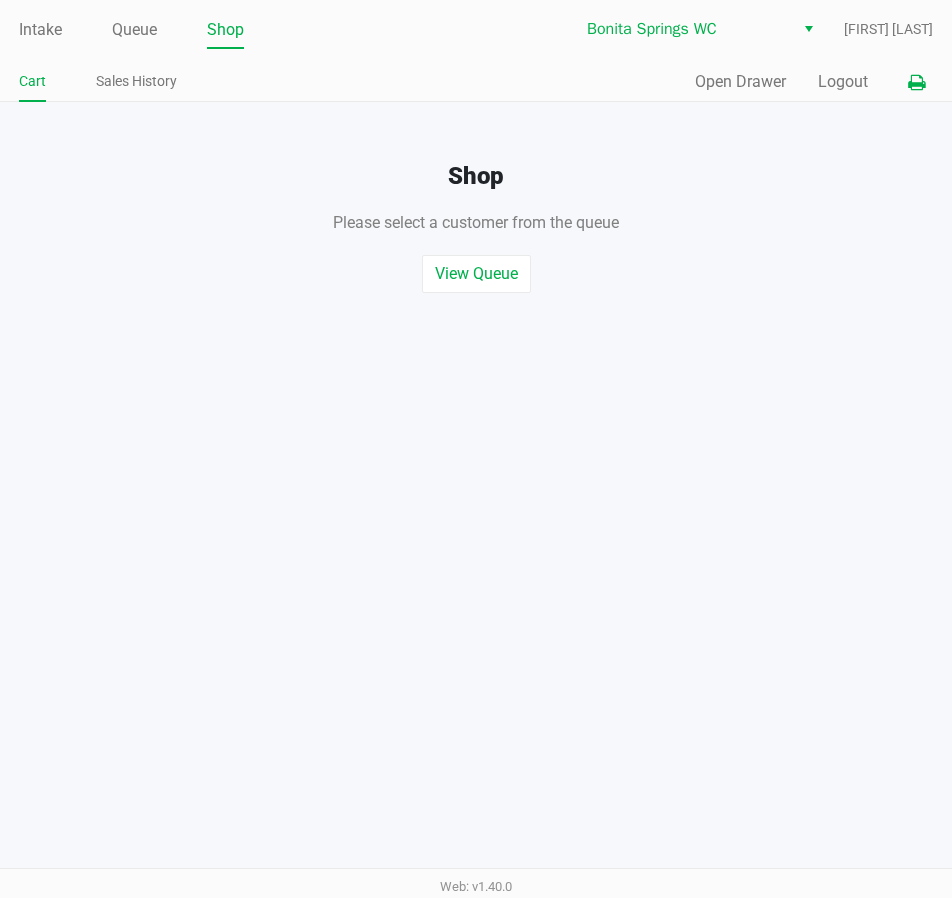 click 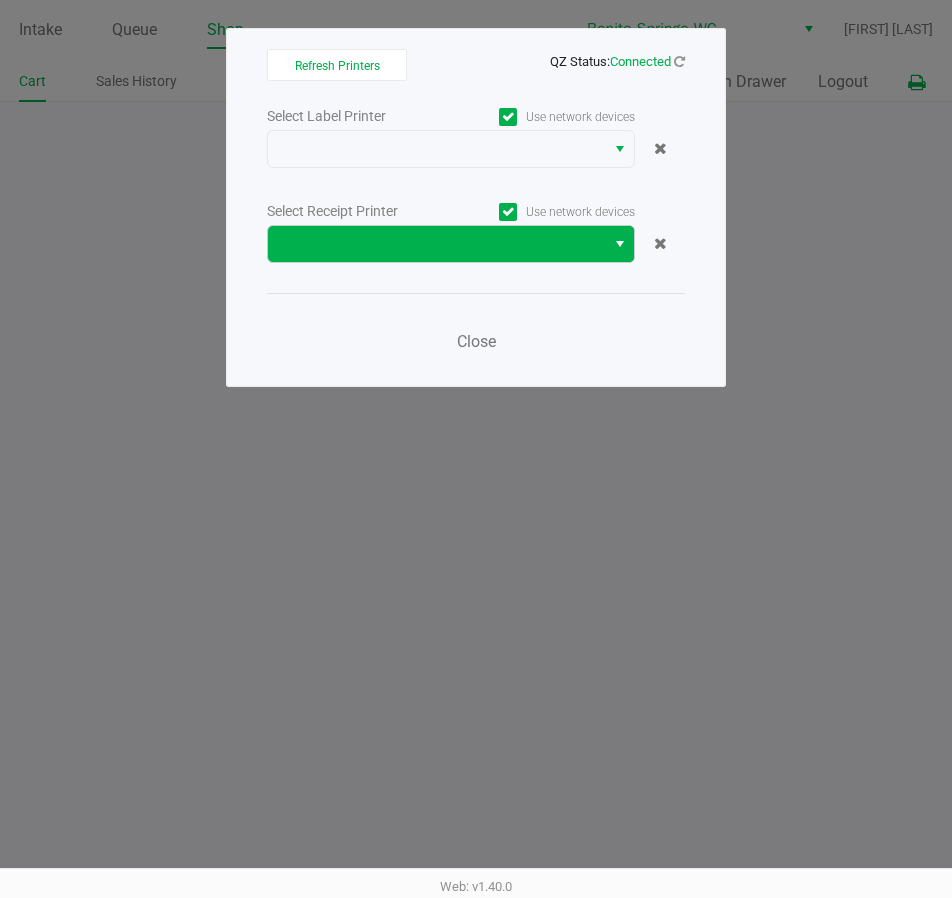 click at bounding box center [620, 244] 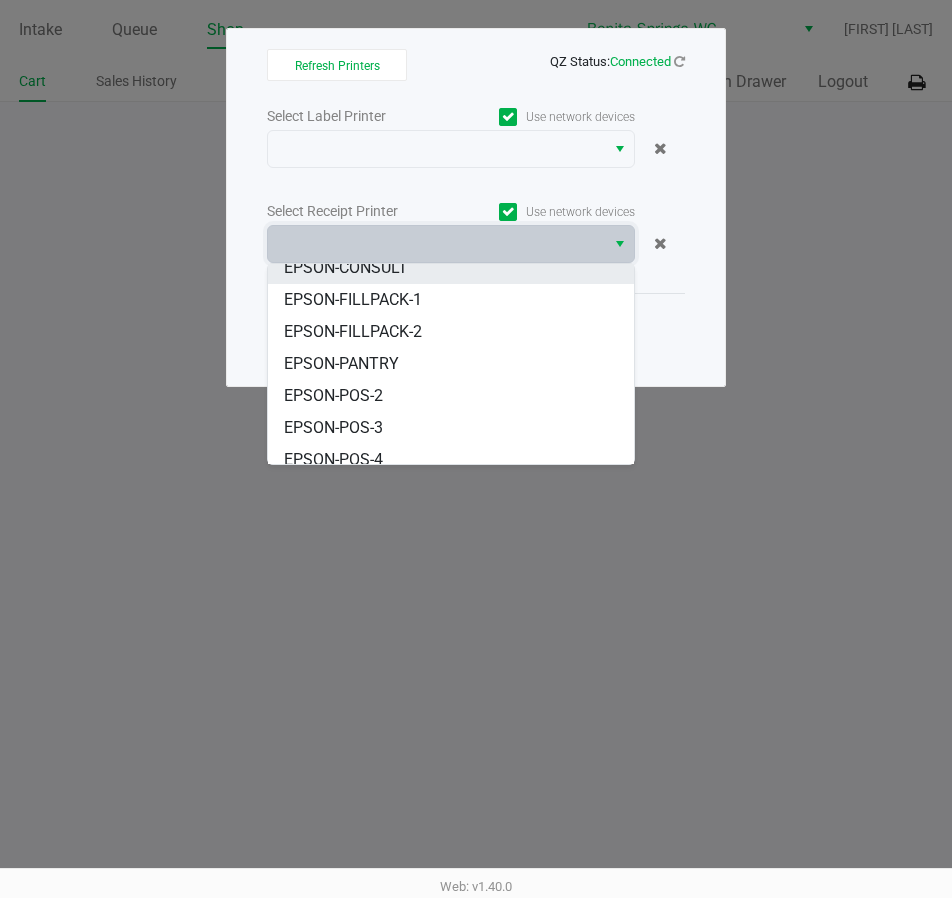scroll, scrollTop: 184, scrollLeft: 0, axis: vertical 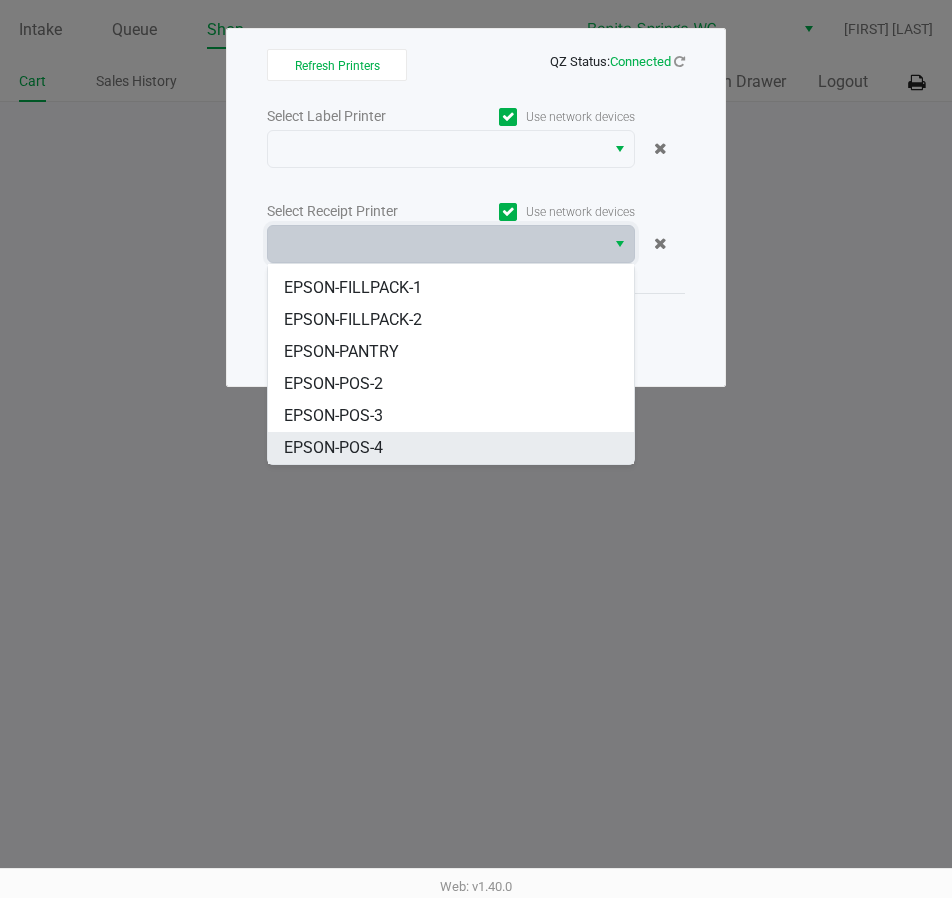 click on "EPSON-POS-4" at bounding box center (333, 448) 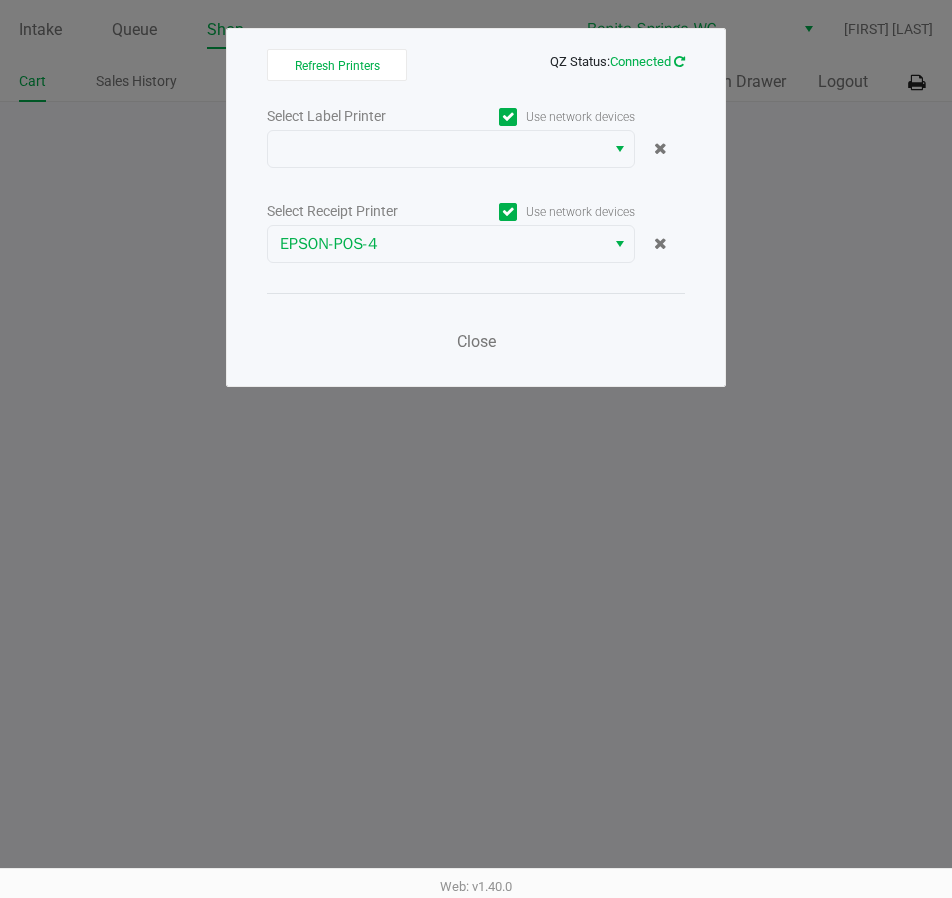 click 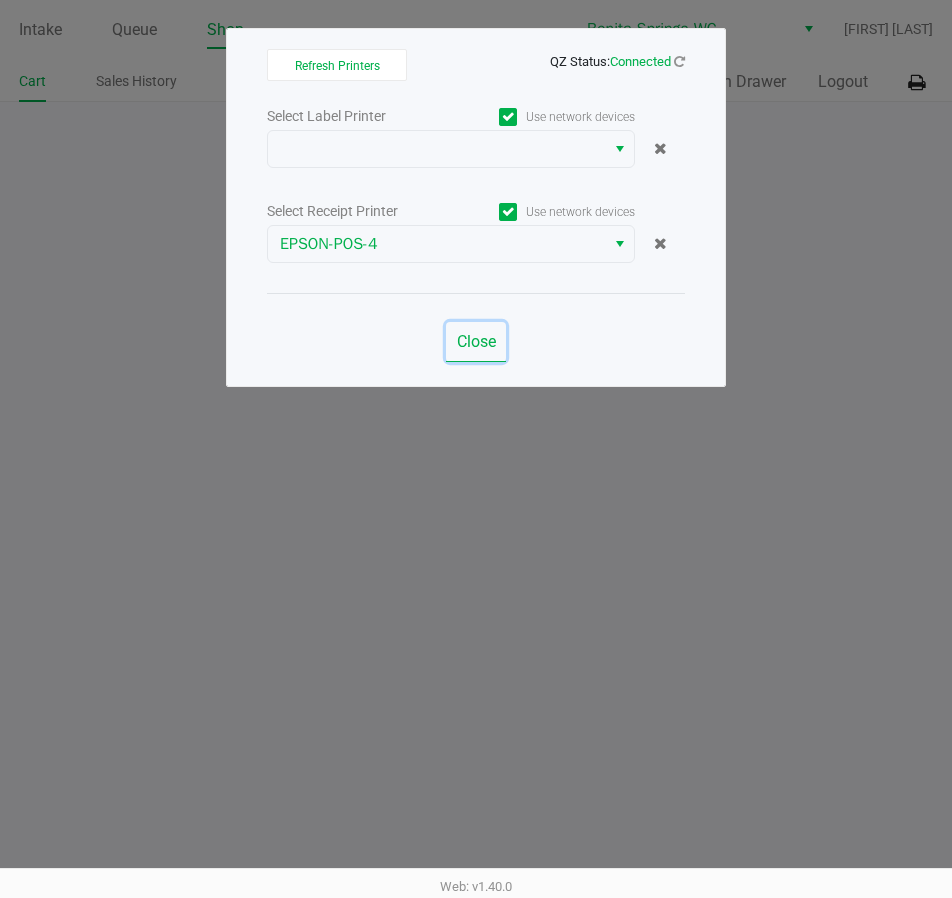 click on "Close" 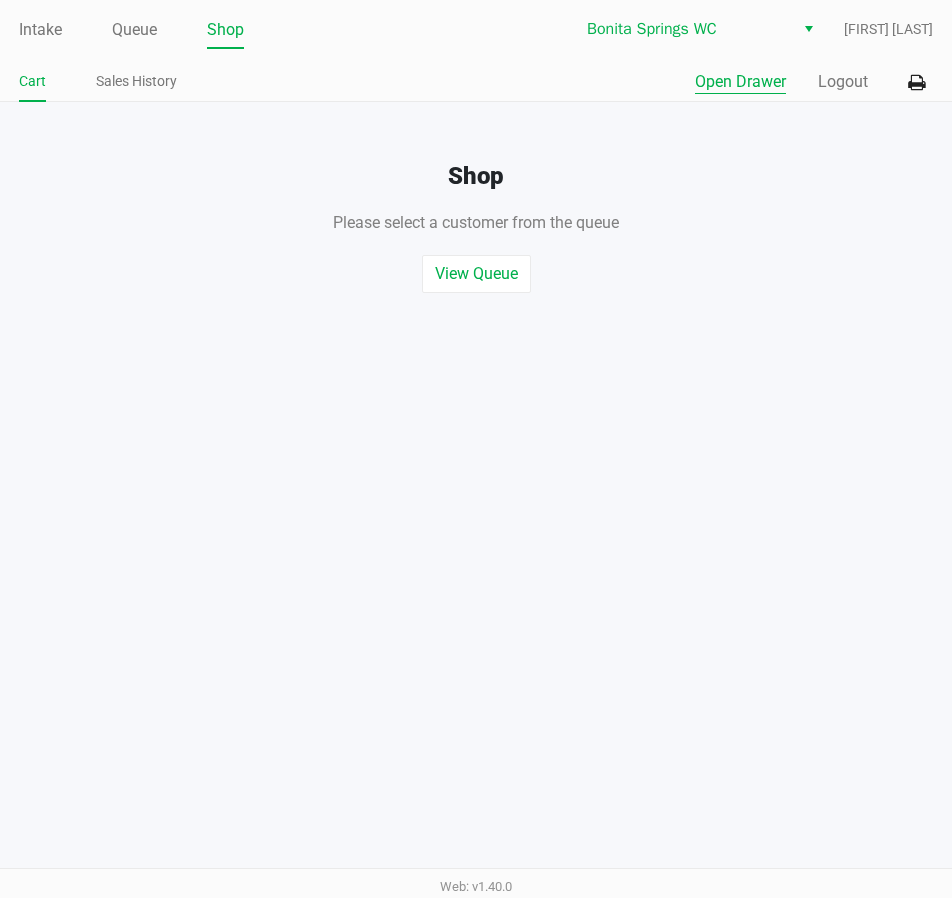 click on "Open Drawer" 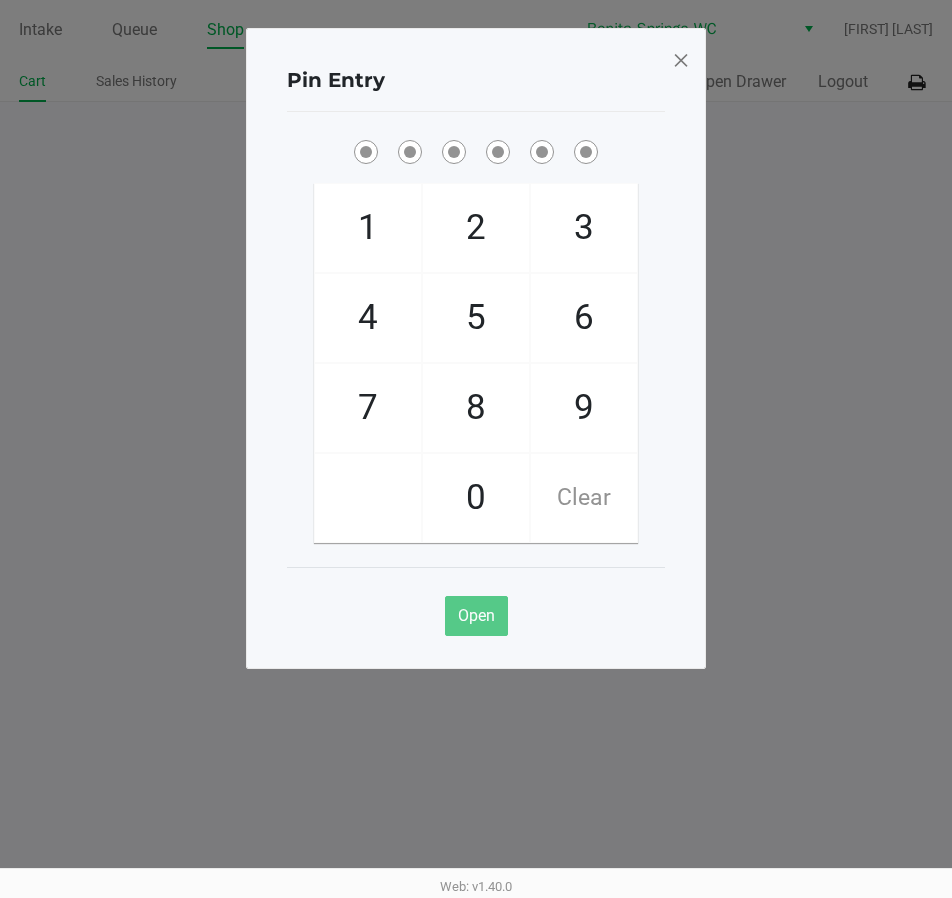 click on "5" 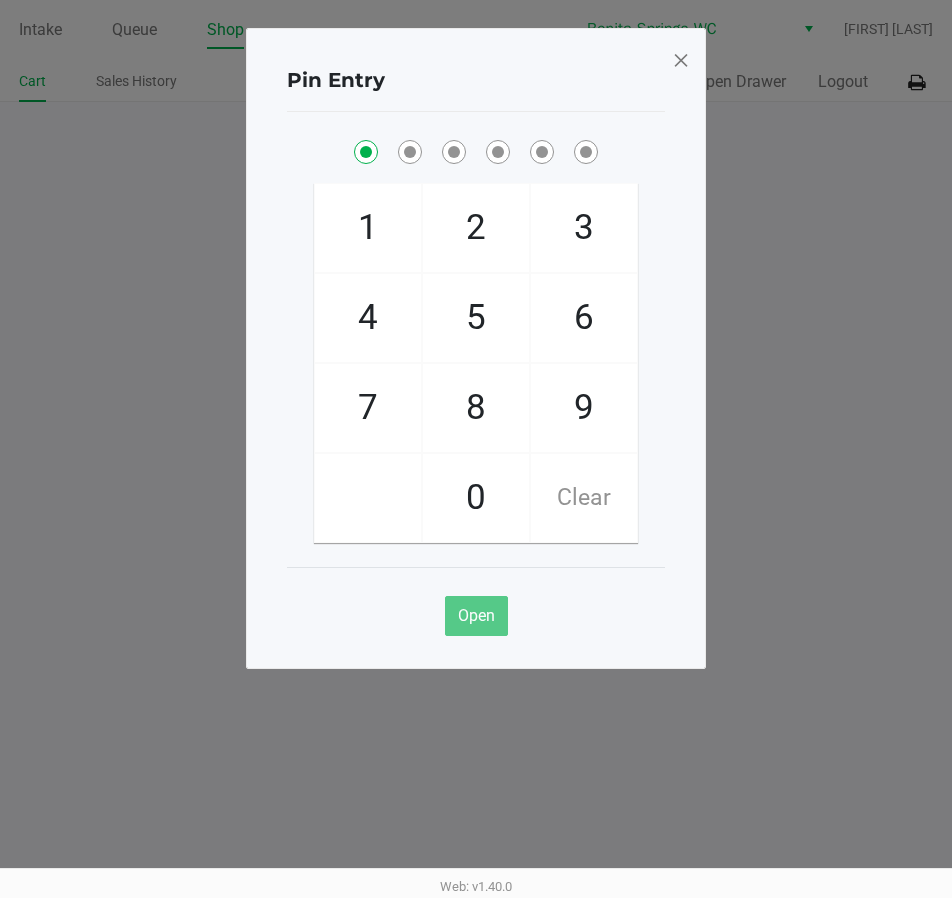checkbox on "true" 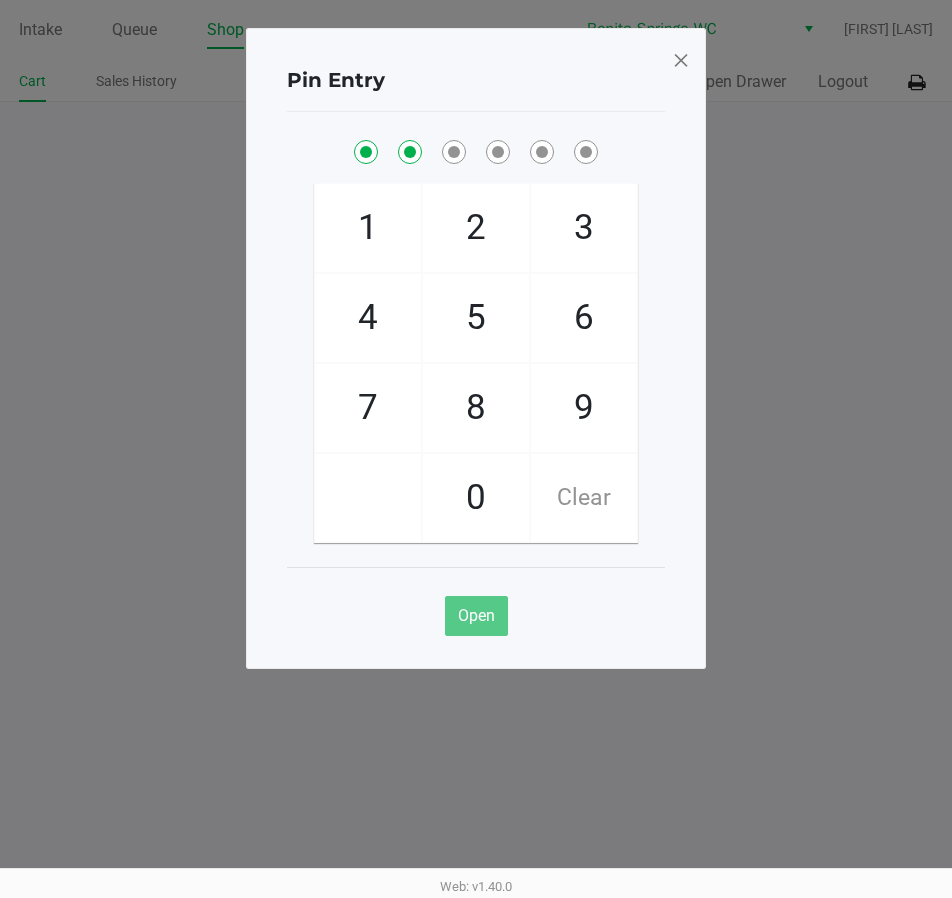 checkbox on "true" 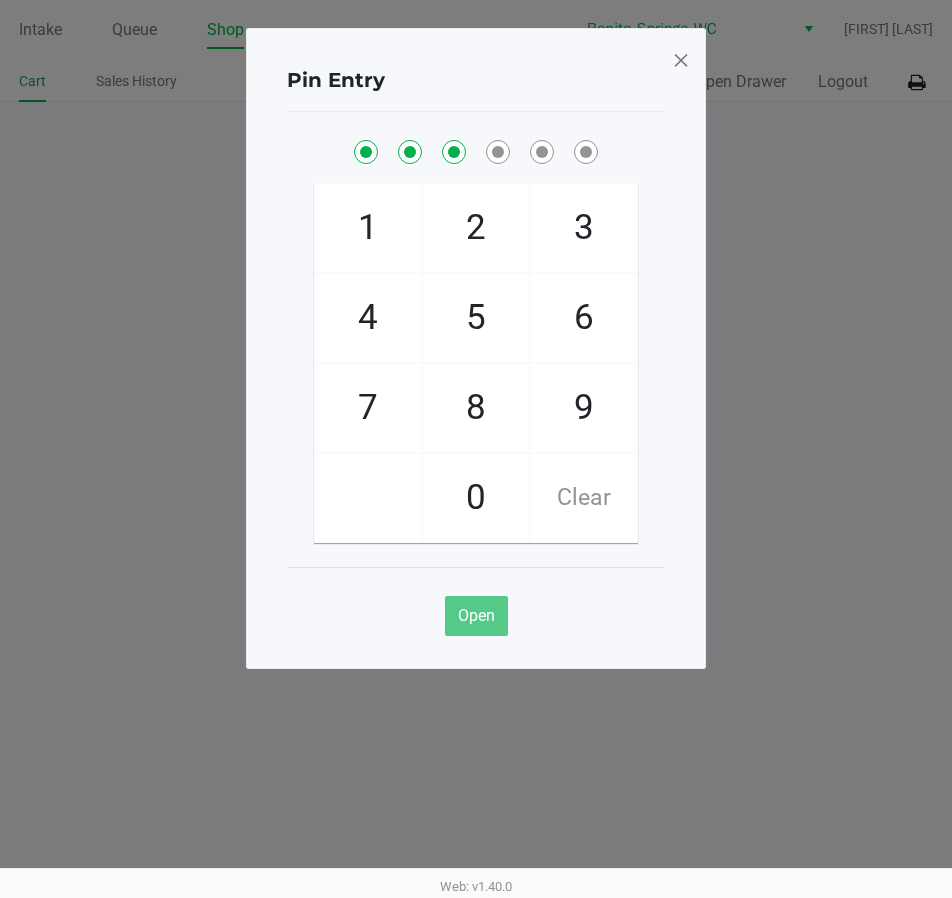 checkbox on "true" 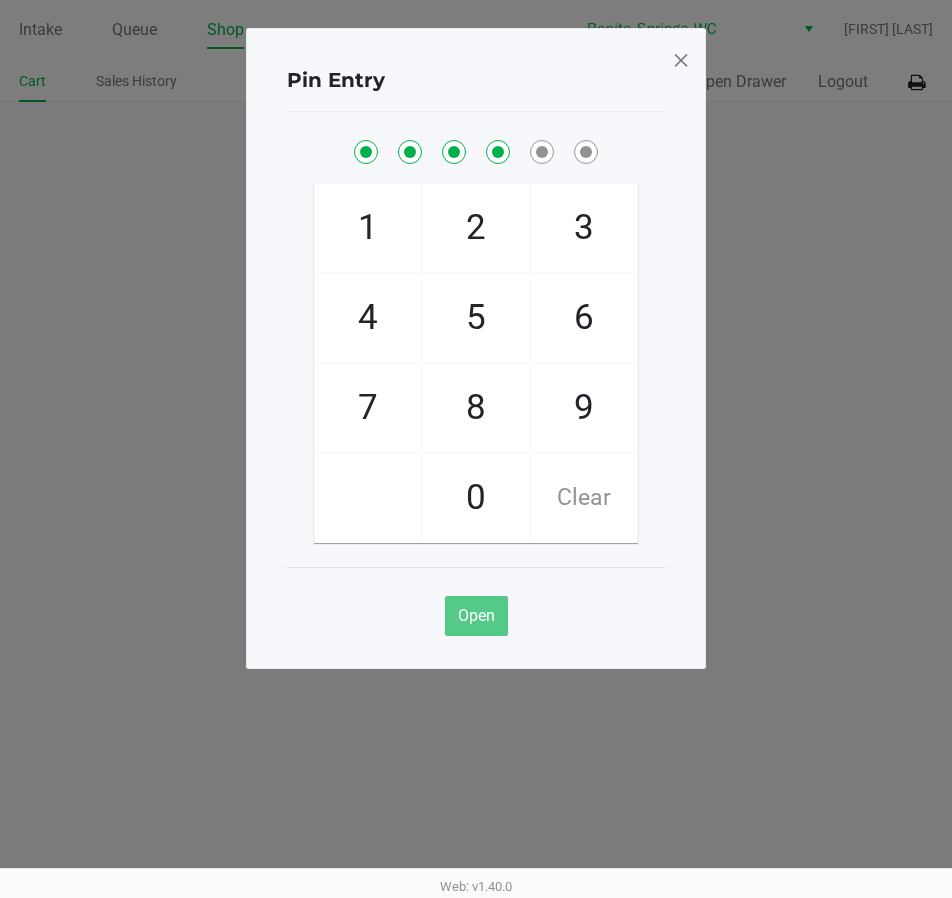 checkbox on "true" 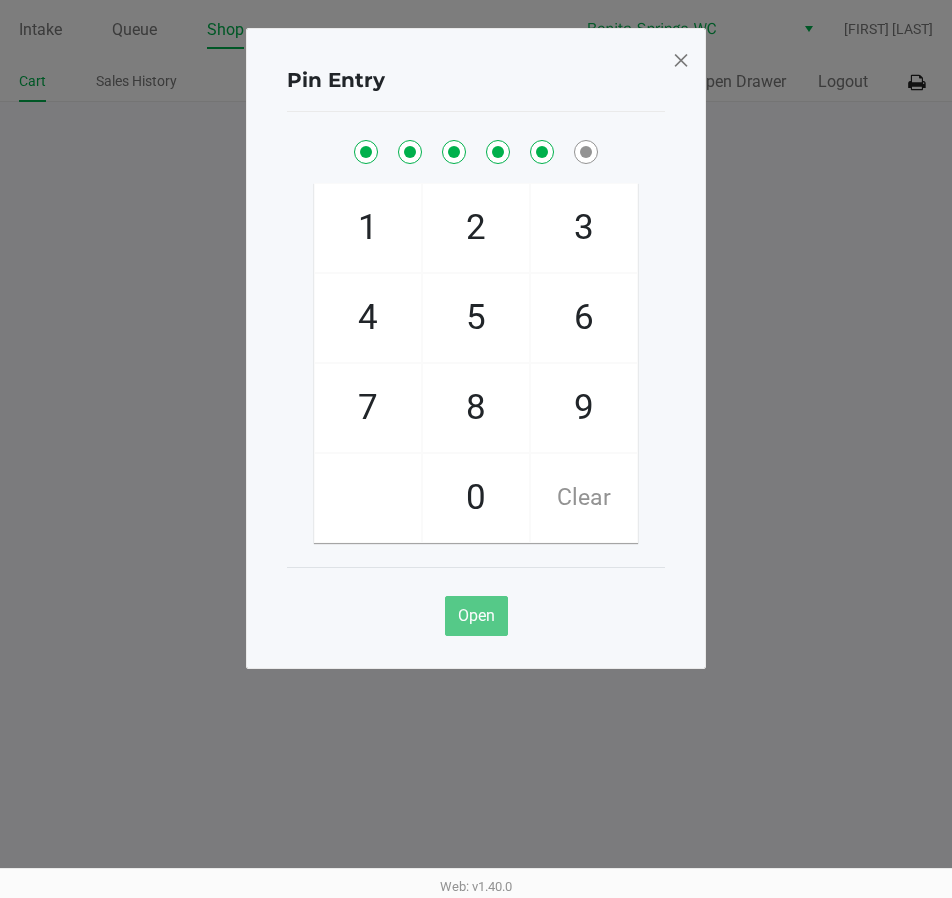 checkbox on "true" 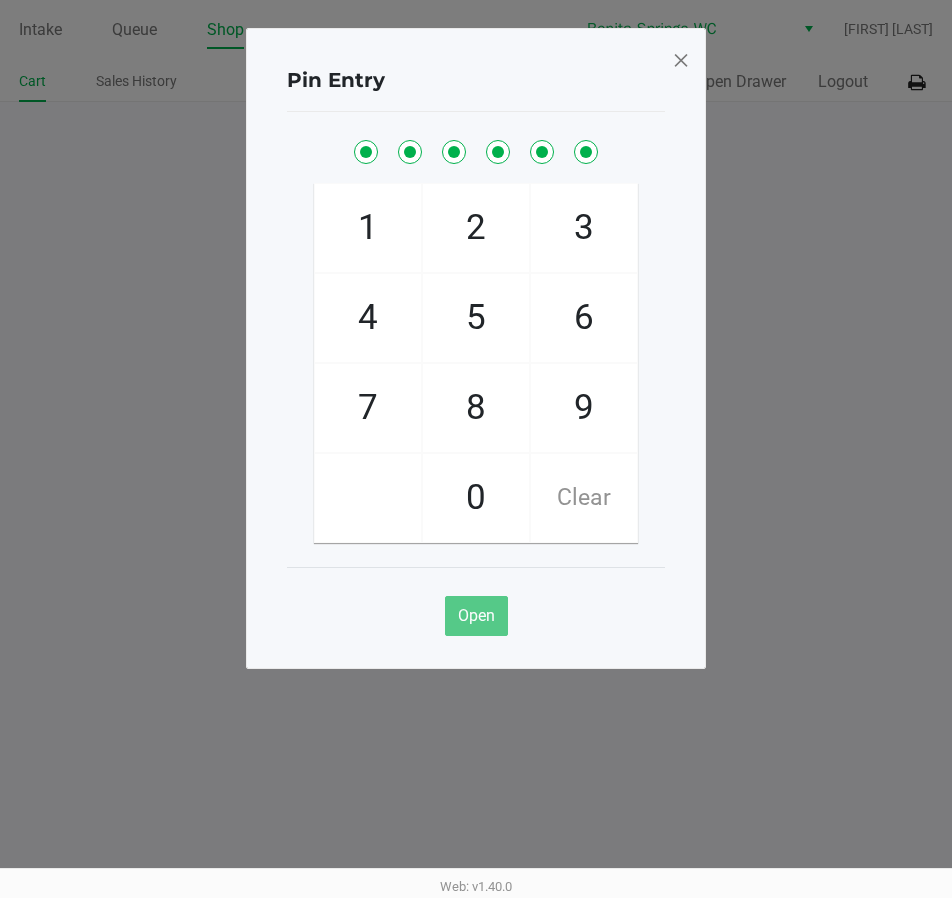 checkbox on "true" 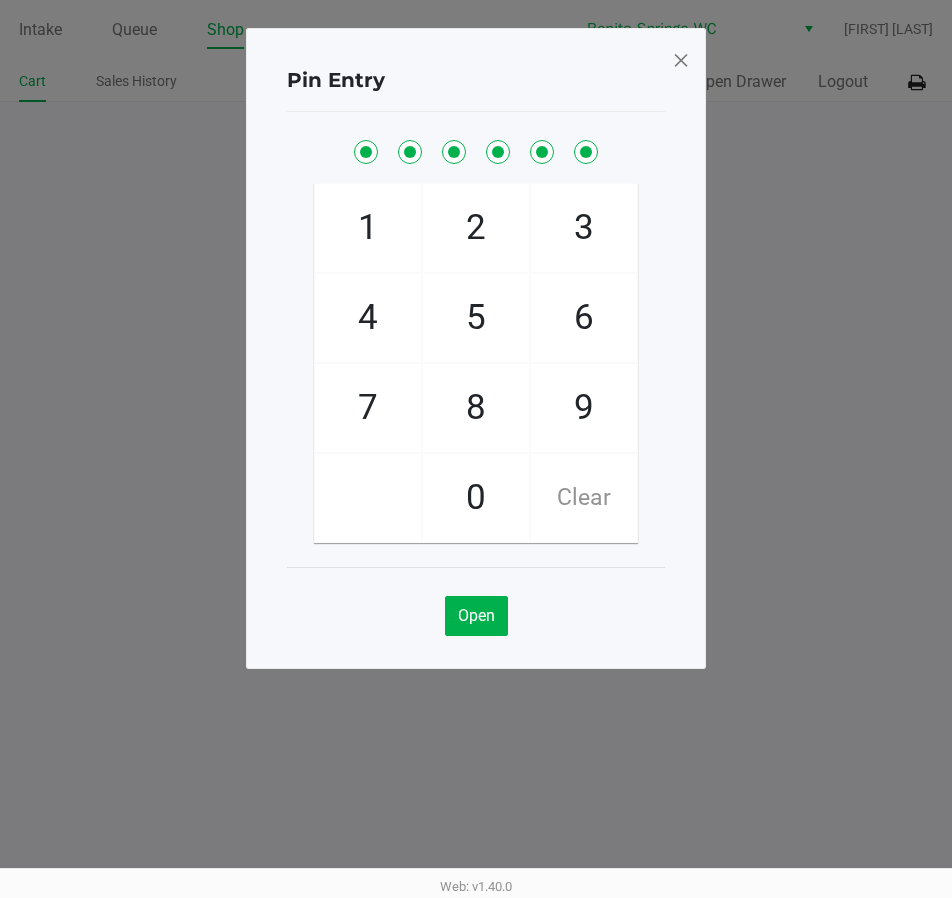 click 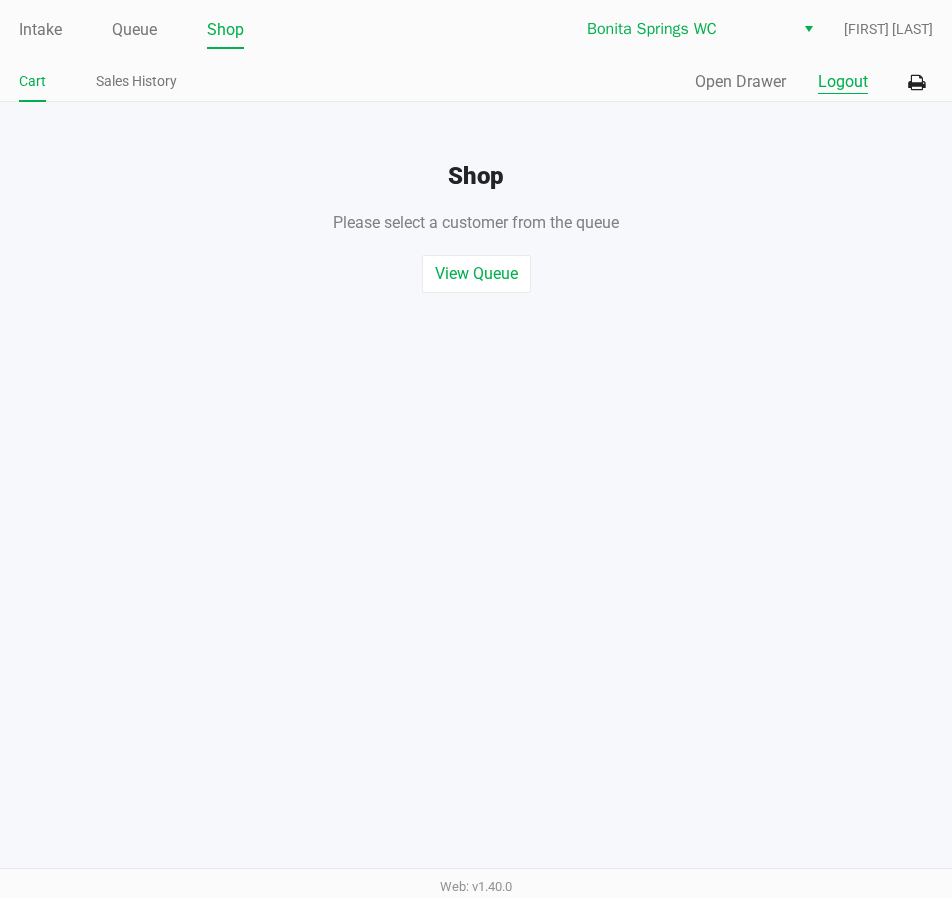 click on "Logout" 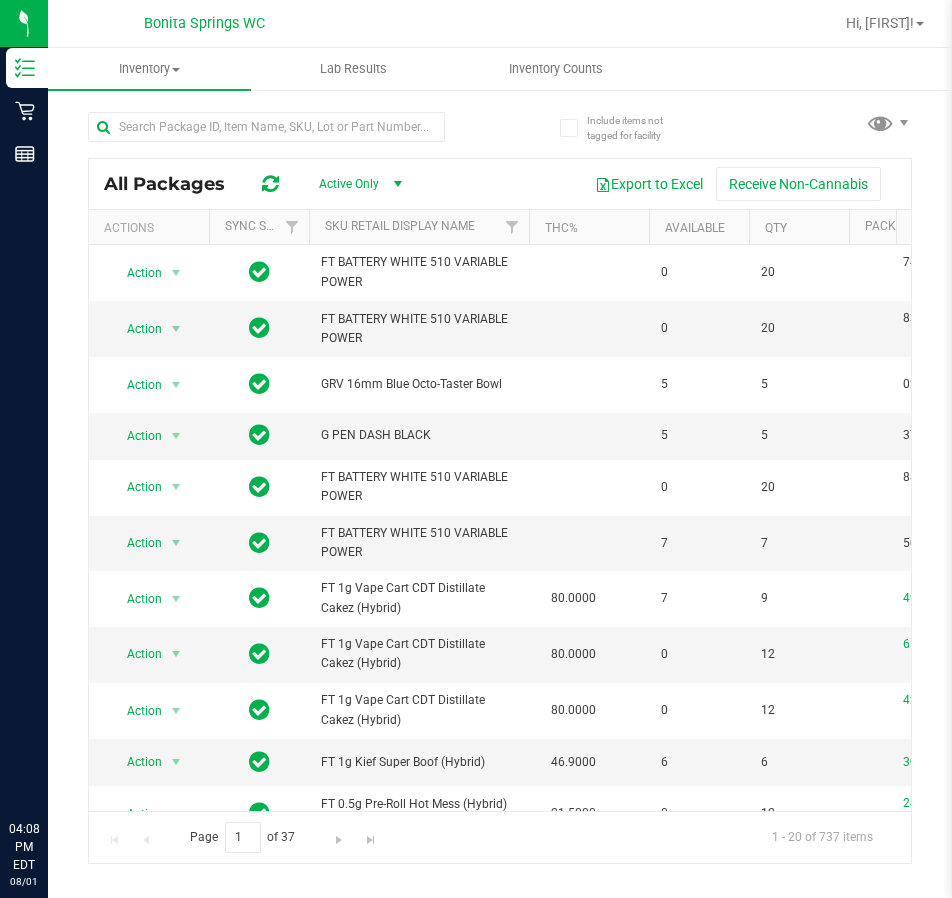 scroll, scrollTop: 0, scrollLeft: 0, axis: both 